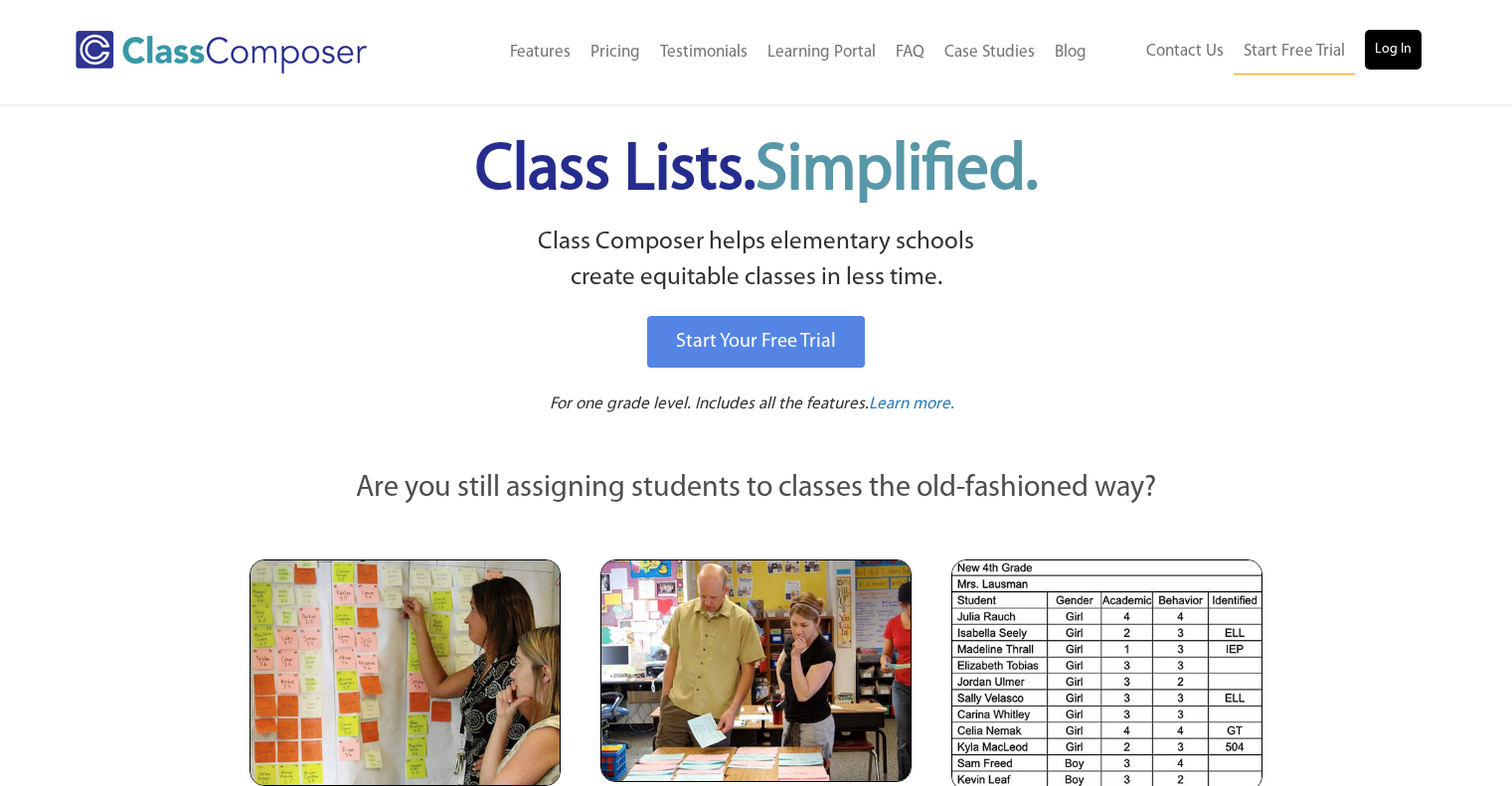 scroll, scrollTop: 0, scrollLeft: 0, axis: both 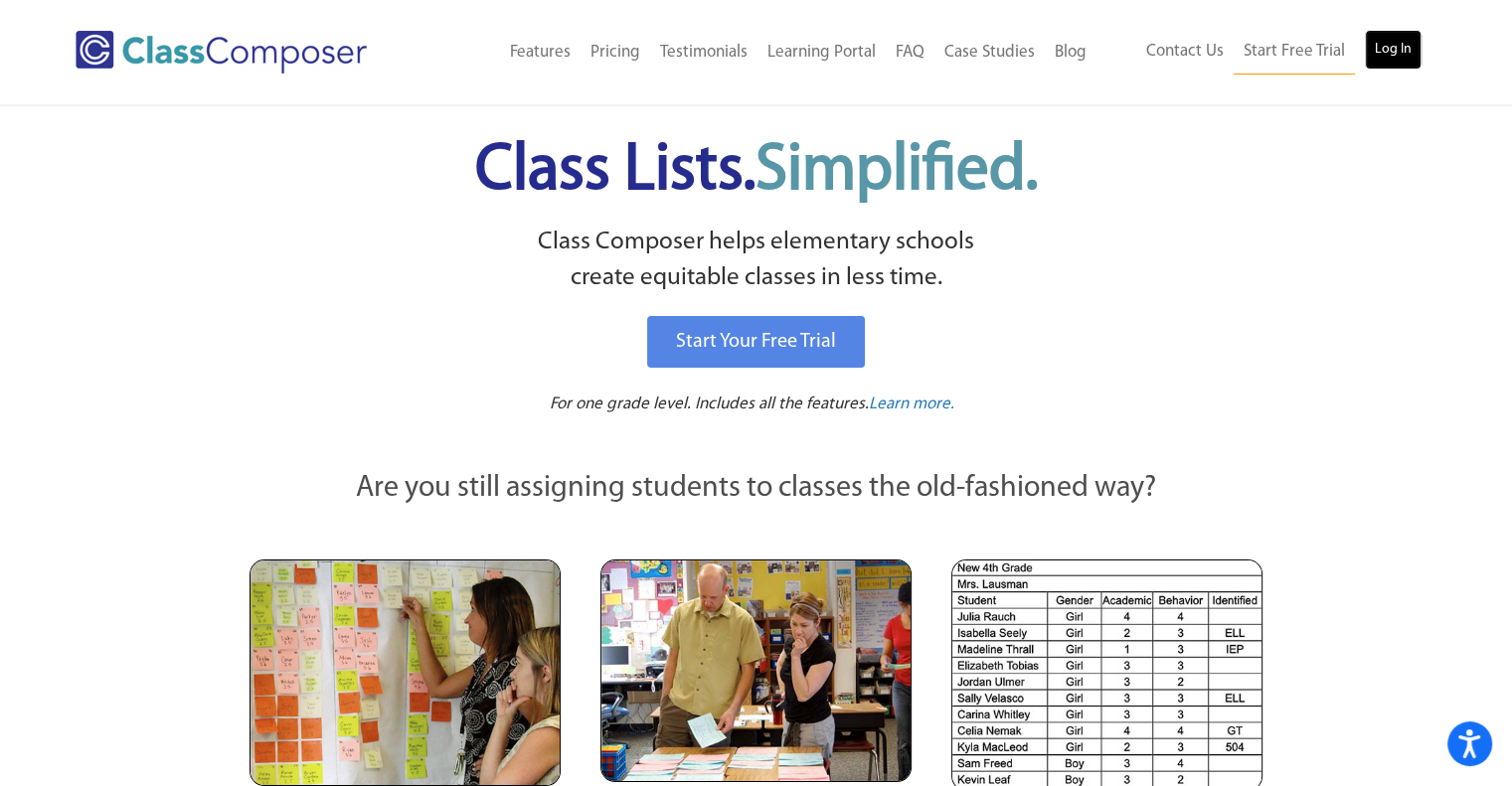 click on "Log In" at bounding box center [1393, 50] 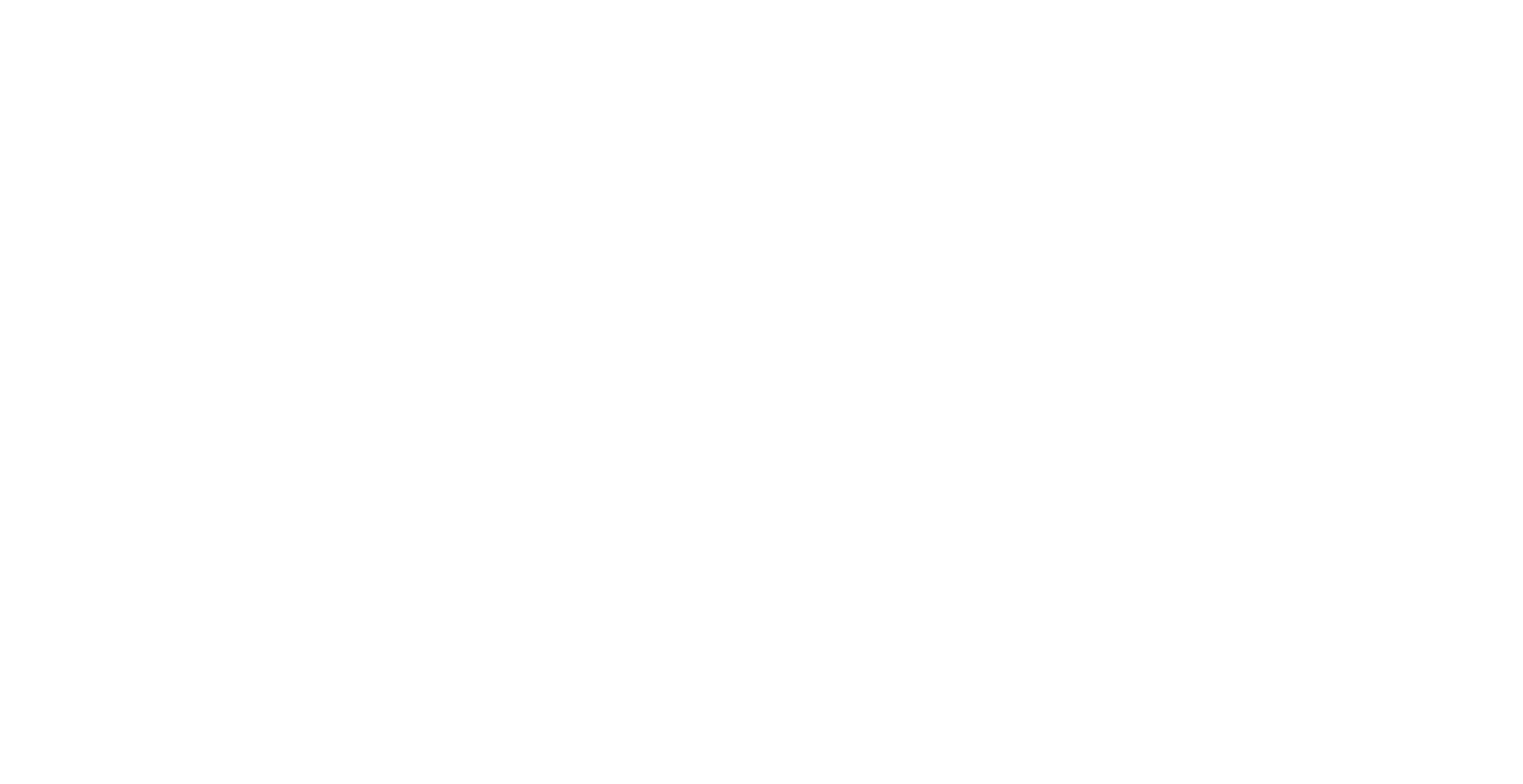 scroll, scrollTop: 0, scrollLeft: 0, axis: both 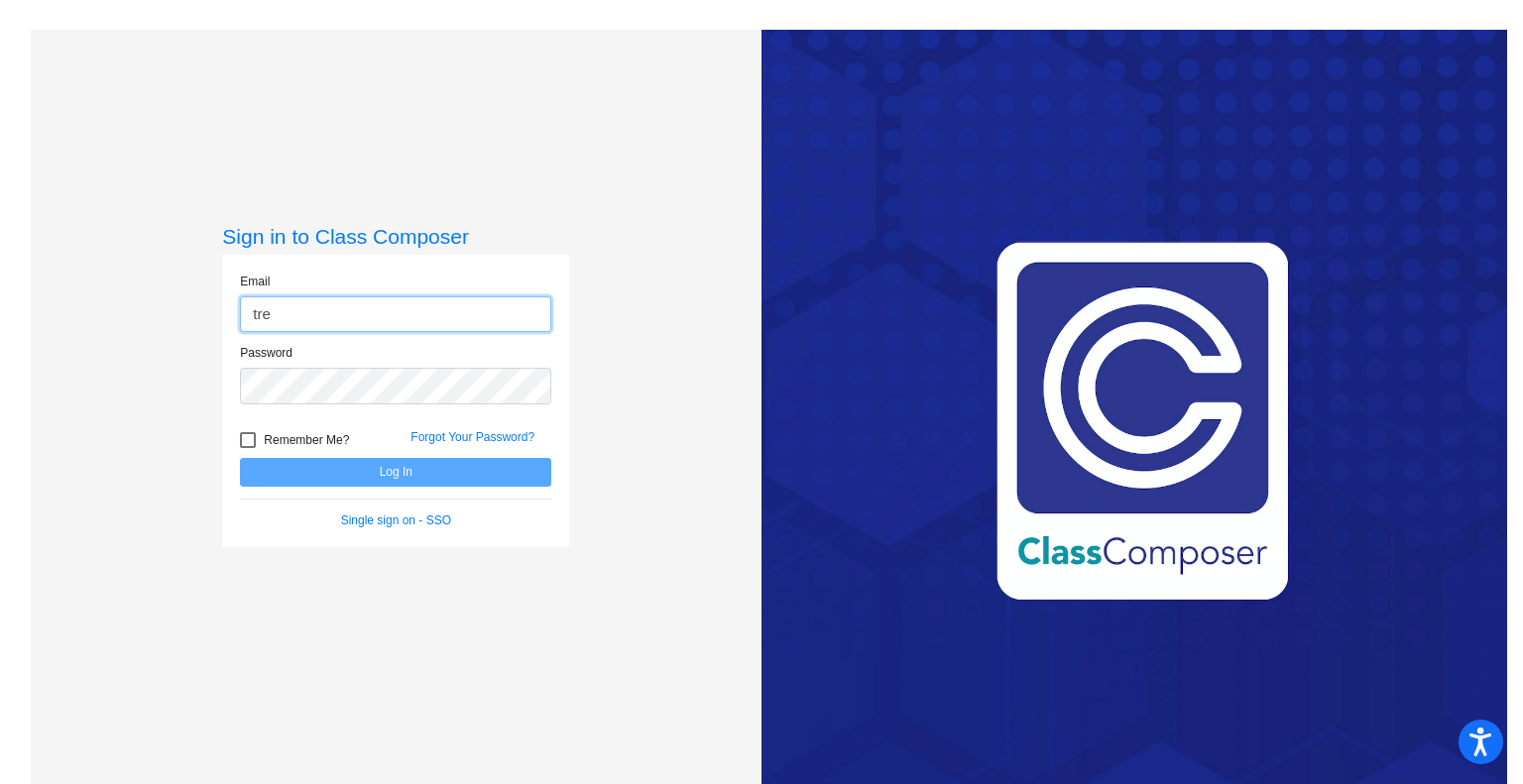 type on "treasurer@hillelementary.com" 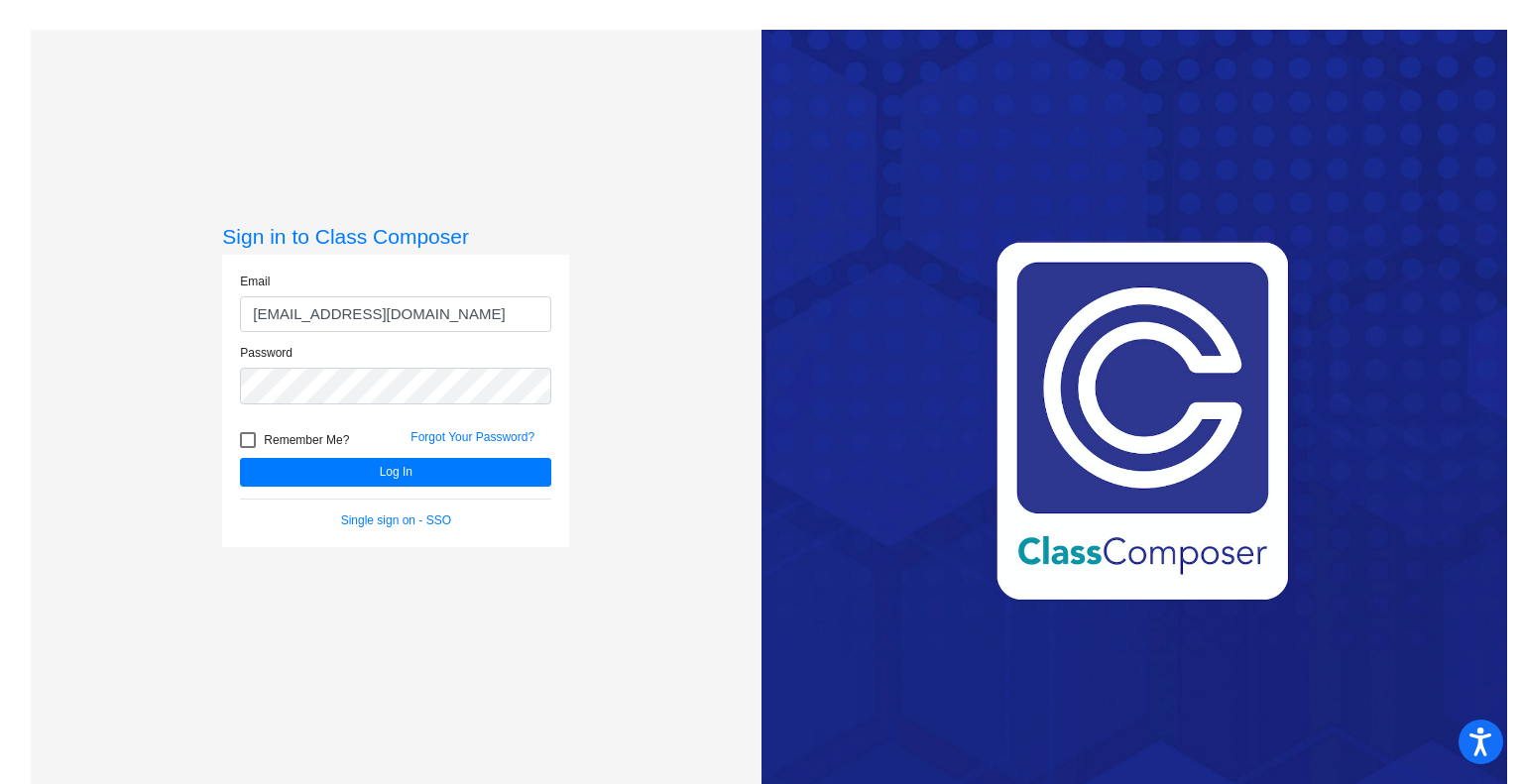 click at bounding box center (248, 440) 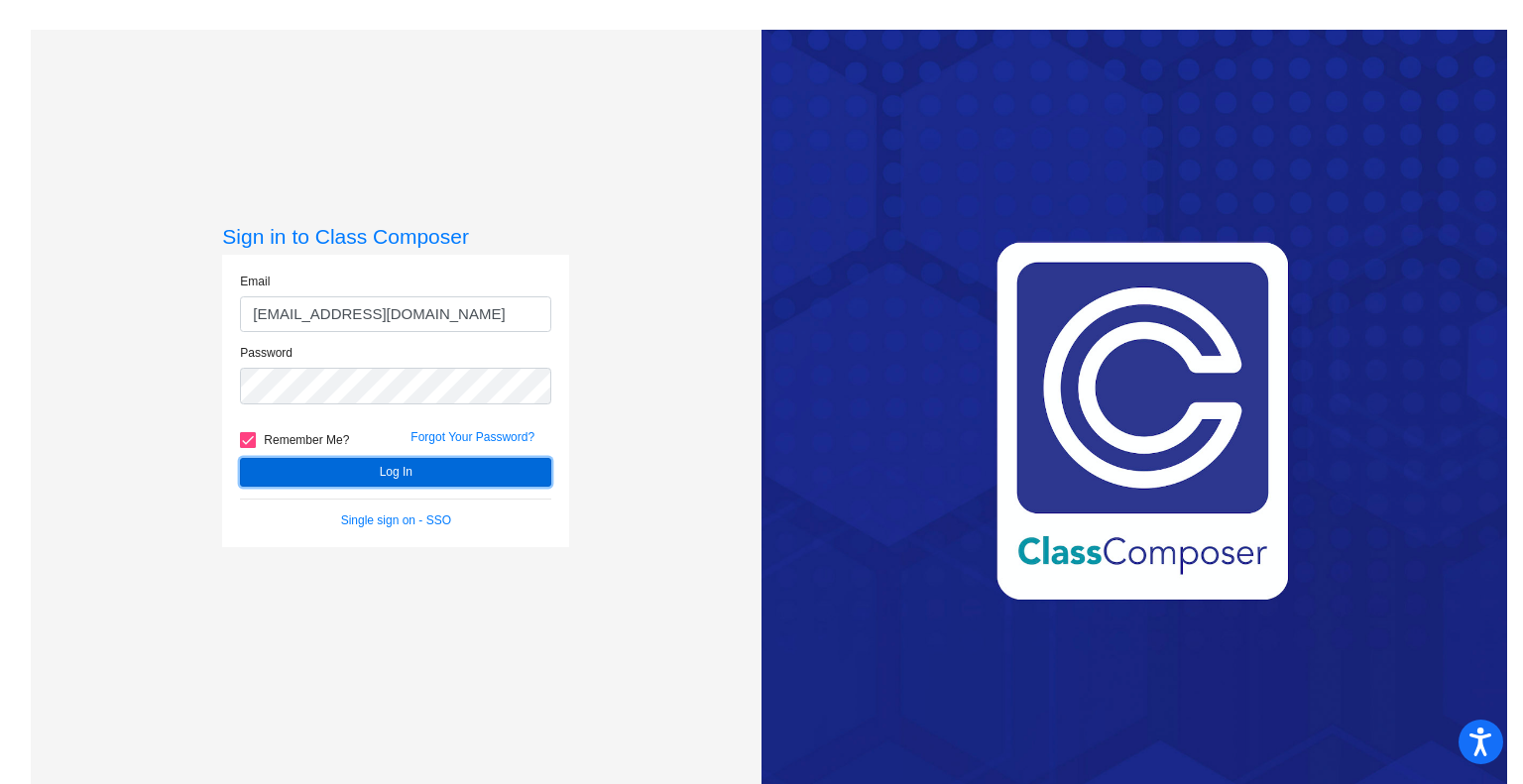 click on "Log In" 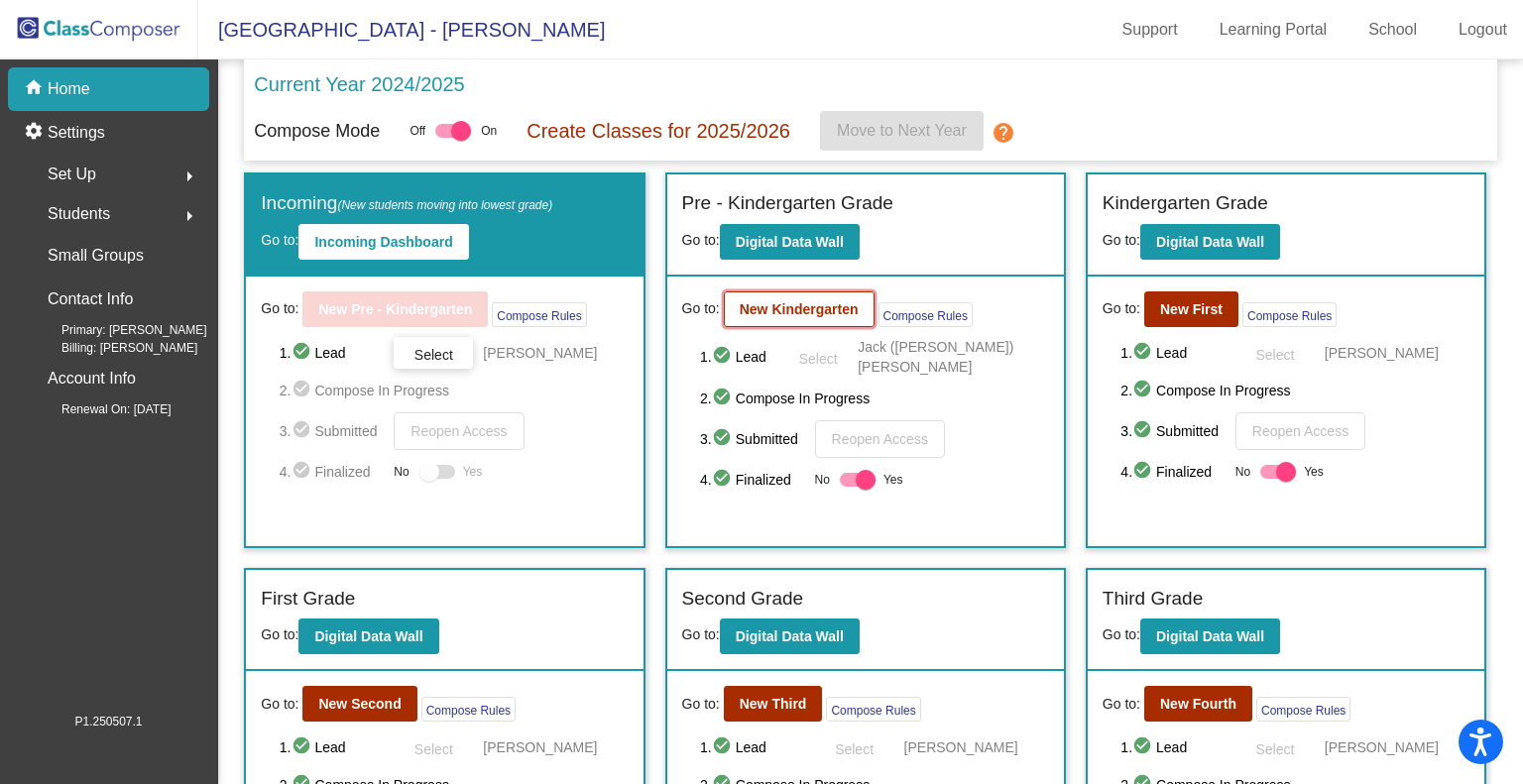 click on "New Kindergarten" 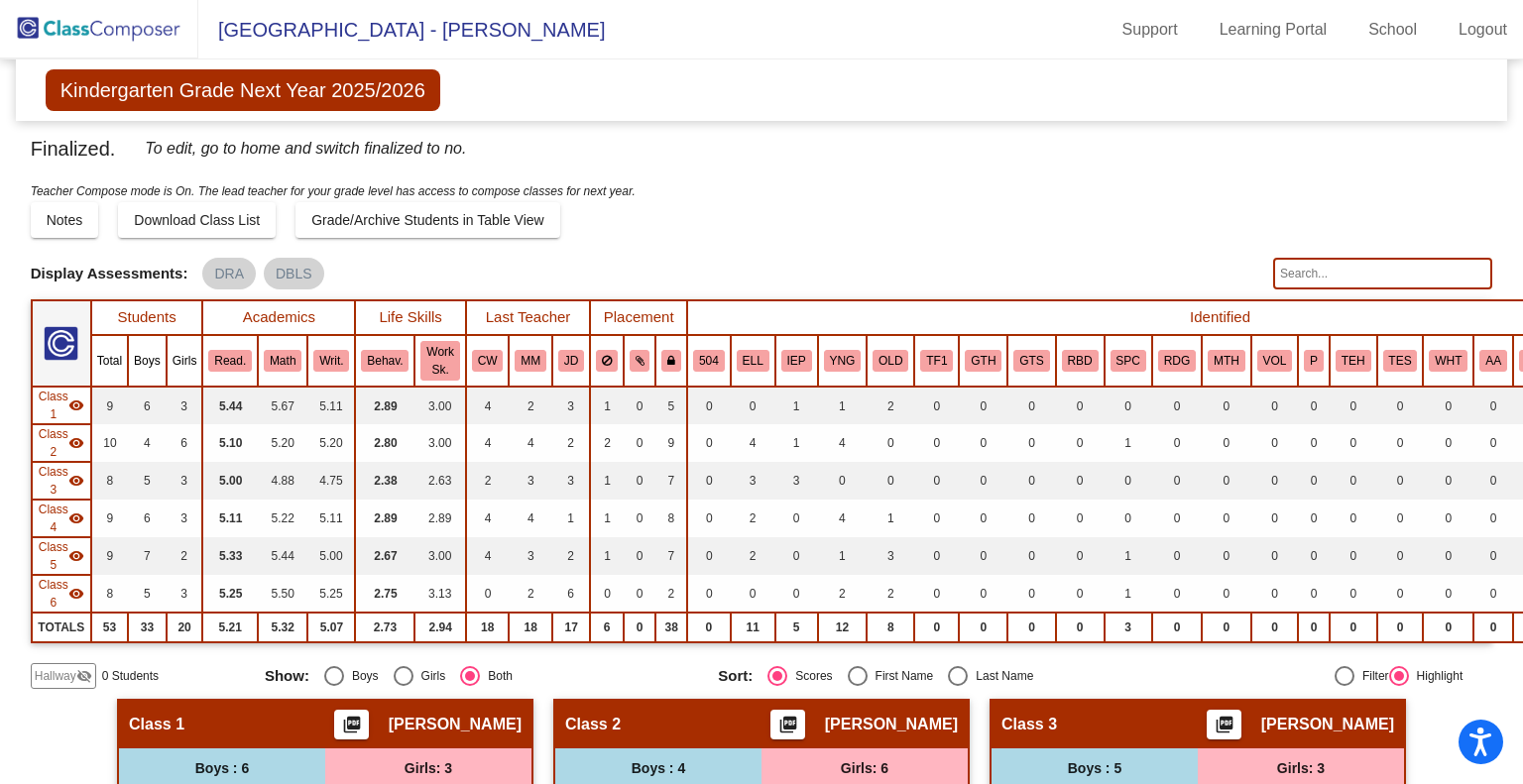 click 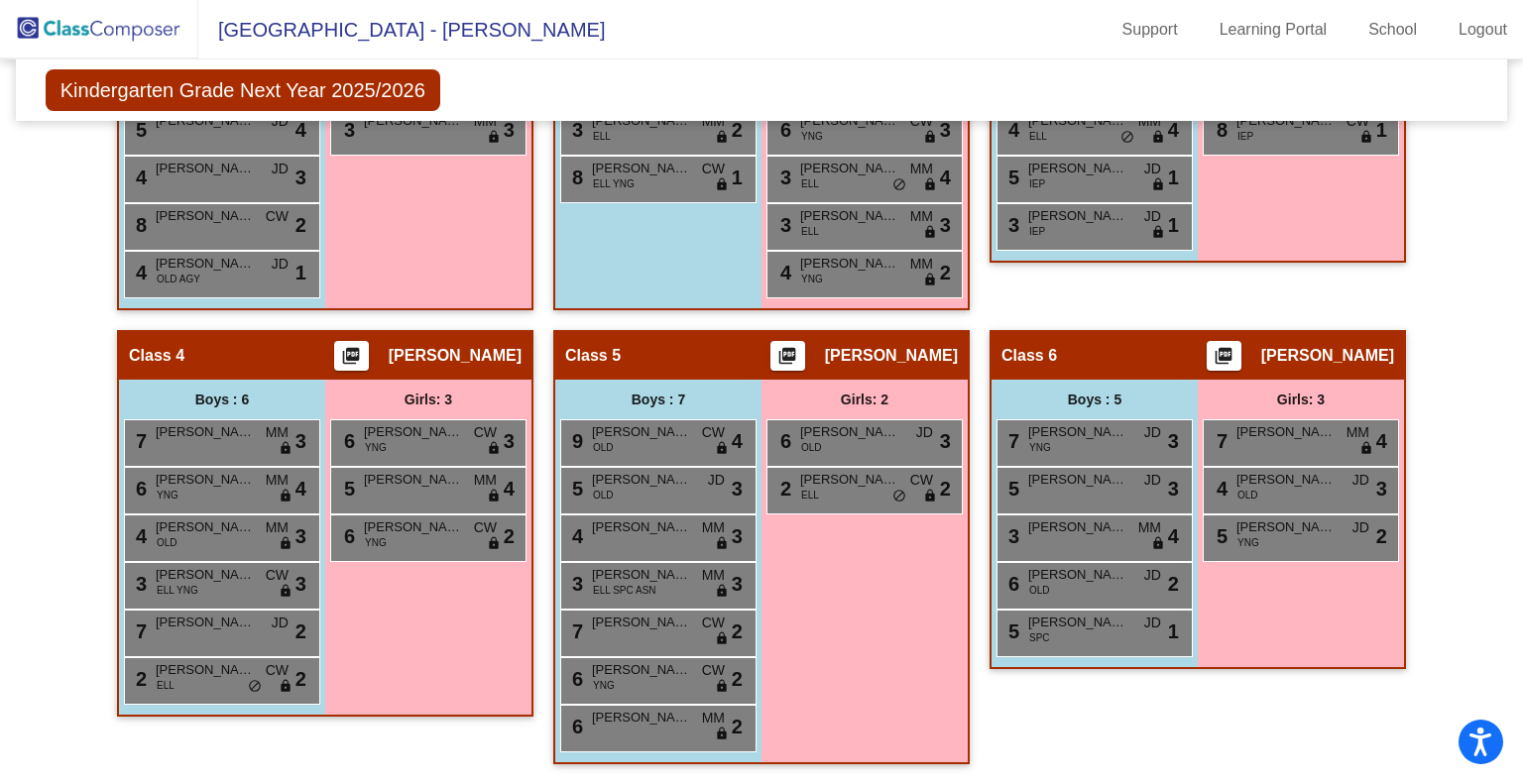 scroll, scrollTop: 0, scrollLeft: 0, axis: both 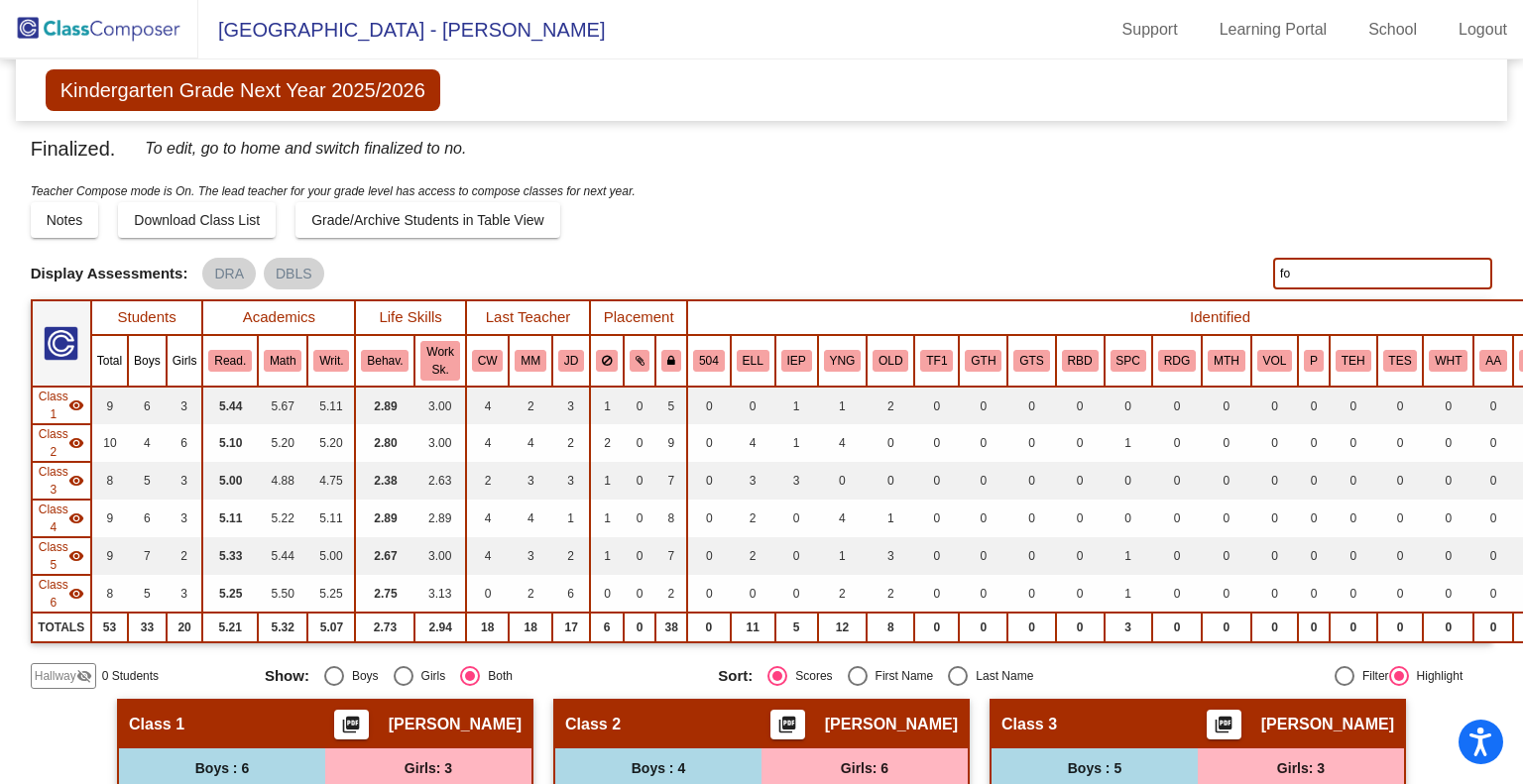 type on "f" 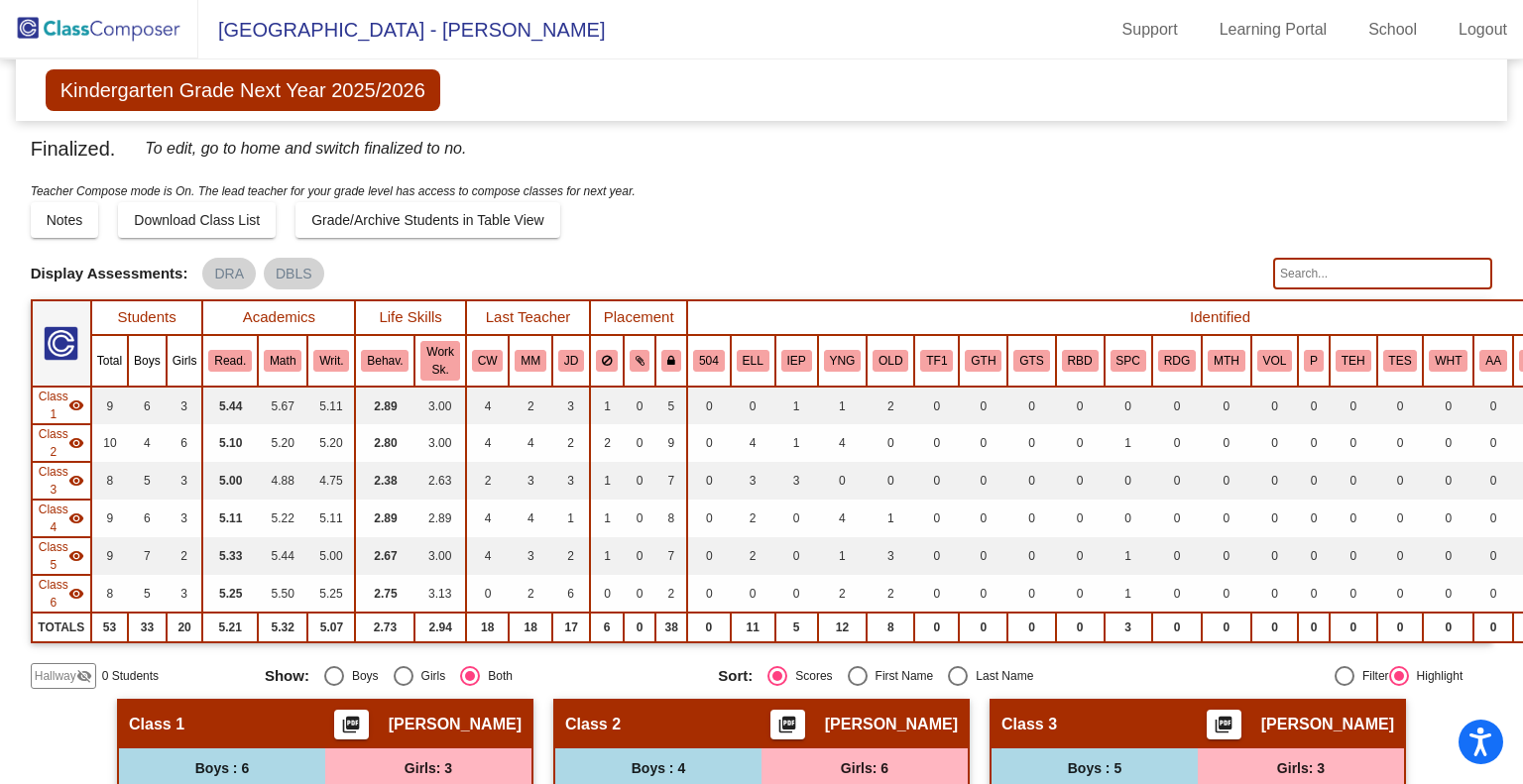 click on "Notes   Download Class List   Import Students   Grade/Archive Students in Table View   New Small Group   Saved Small Group" 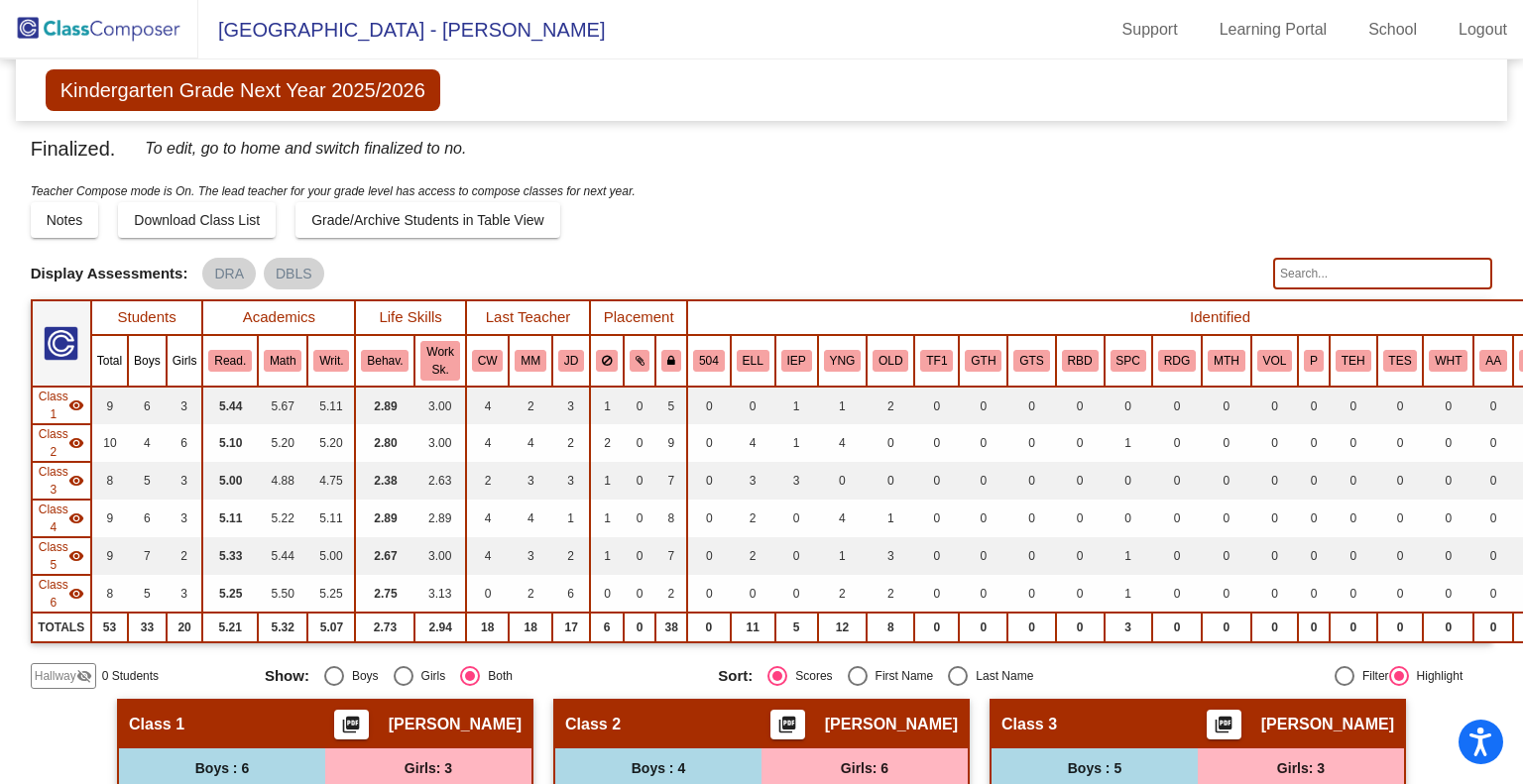 click 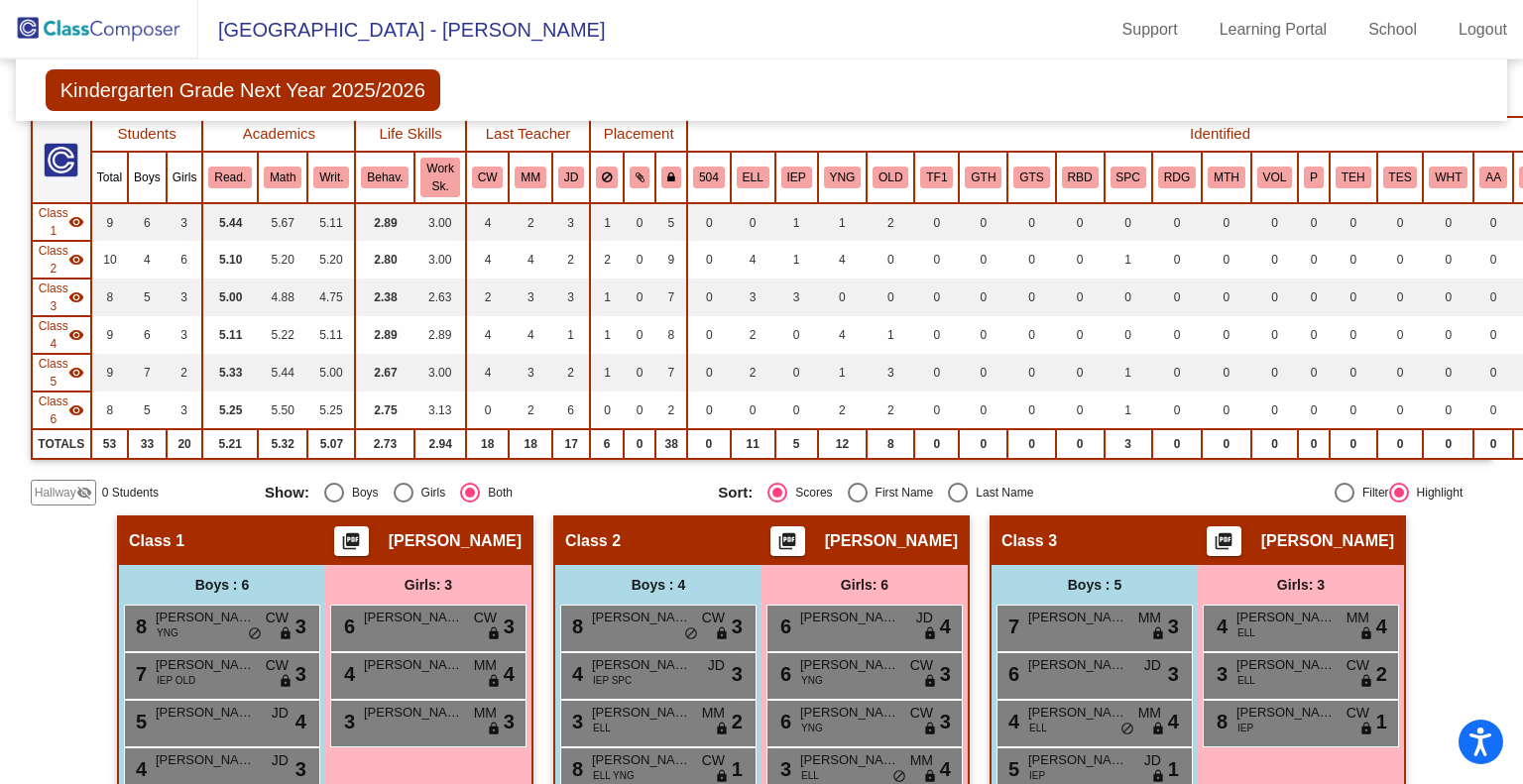 scroll, scrollTop: 0, scrollLeft: 0, axis: both 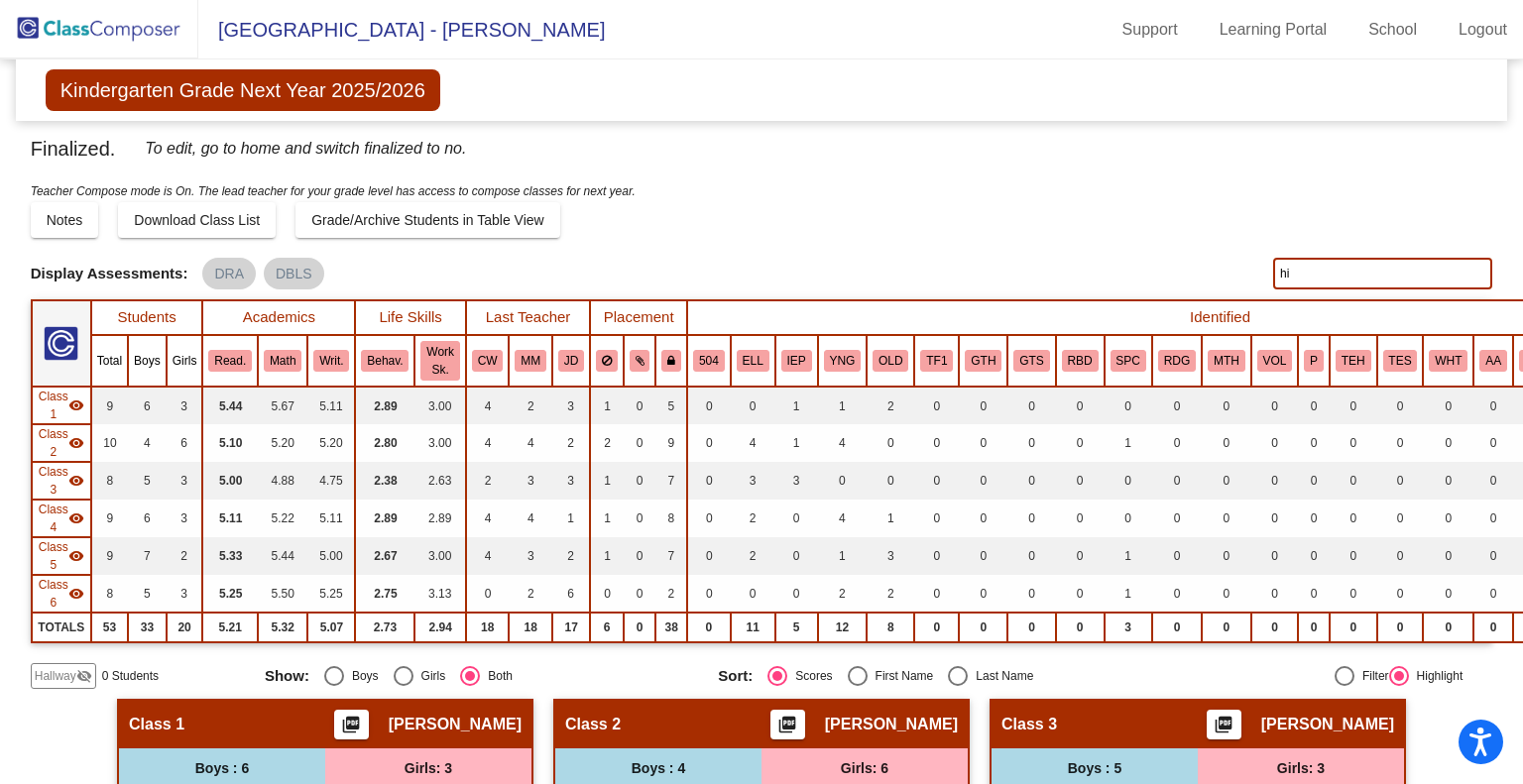 type on "h" 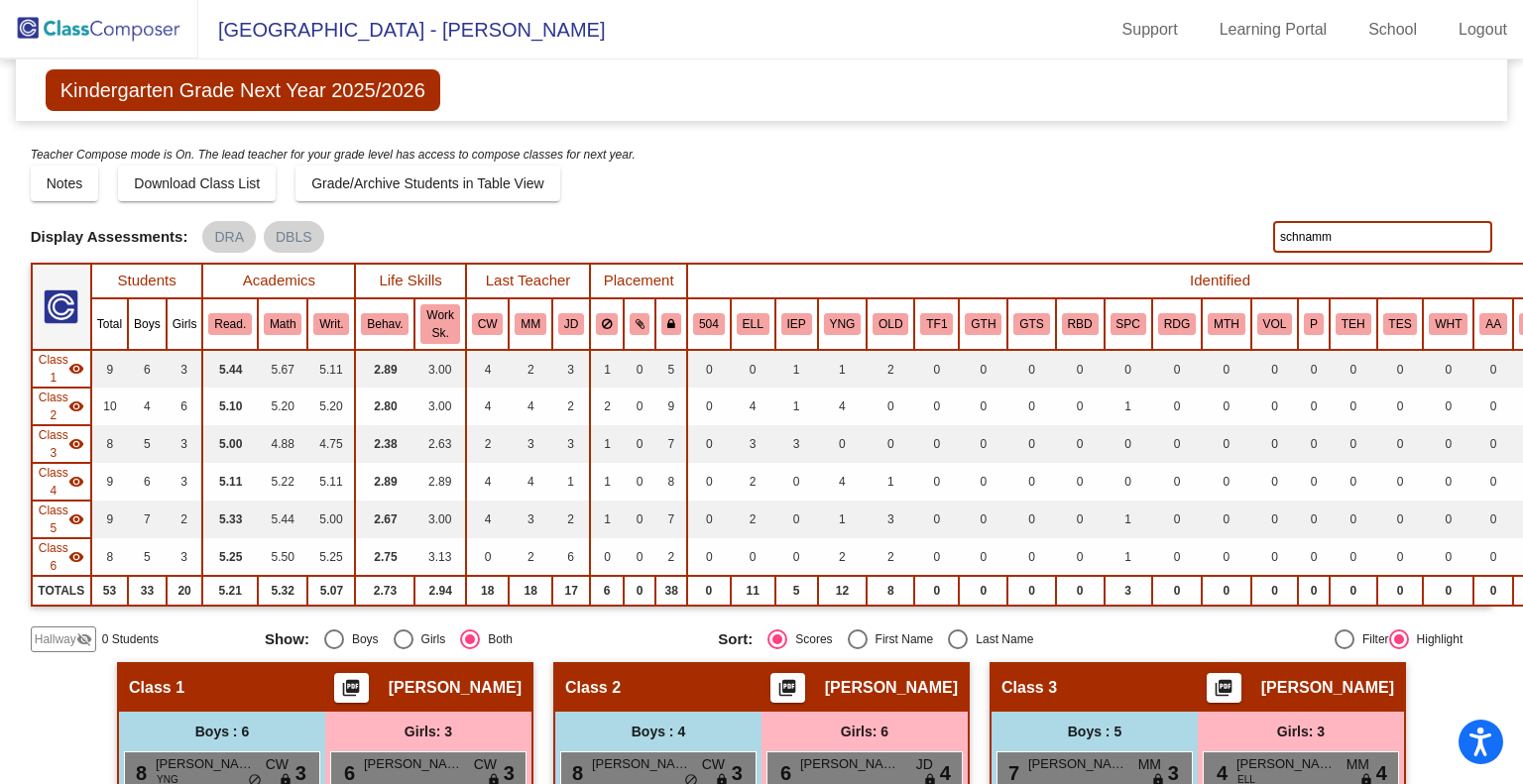 scroll, scrollTop: 0, scrollLeft: 0, axis: both 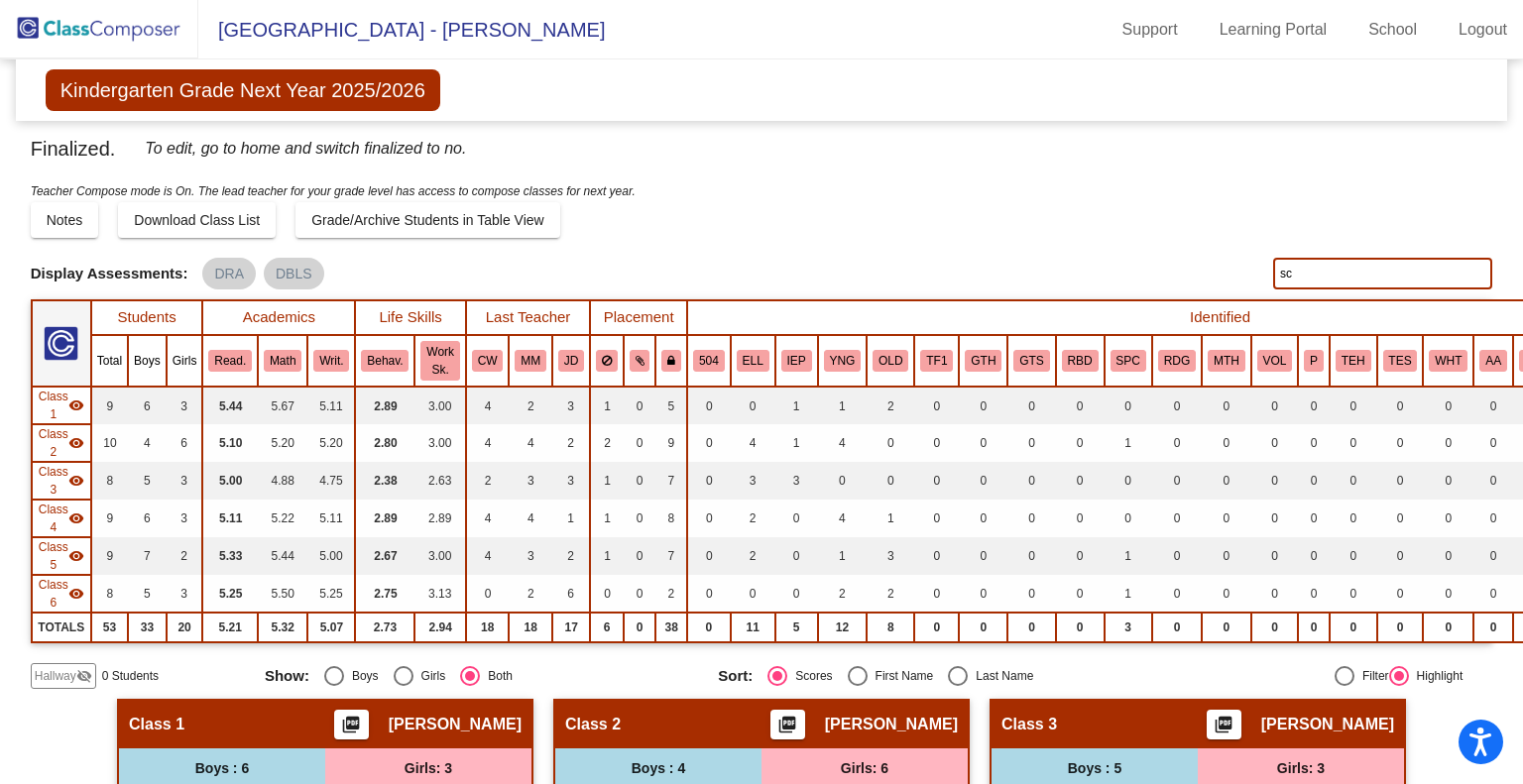 type on "s" 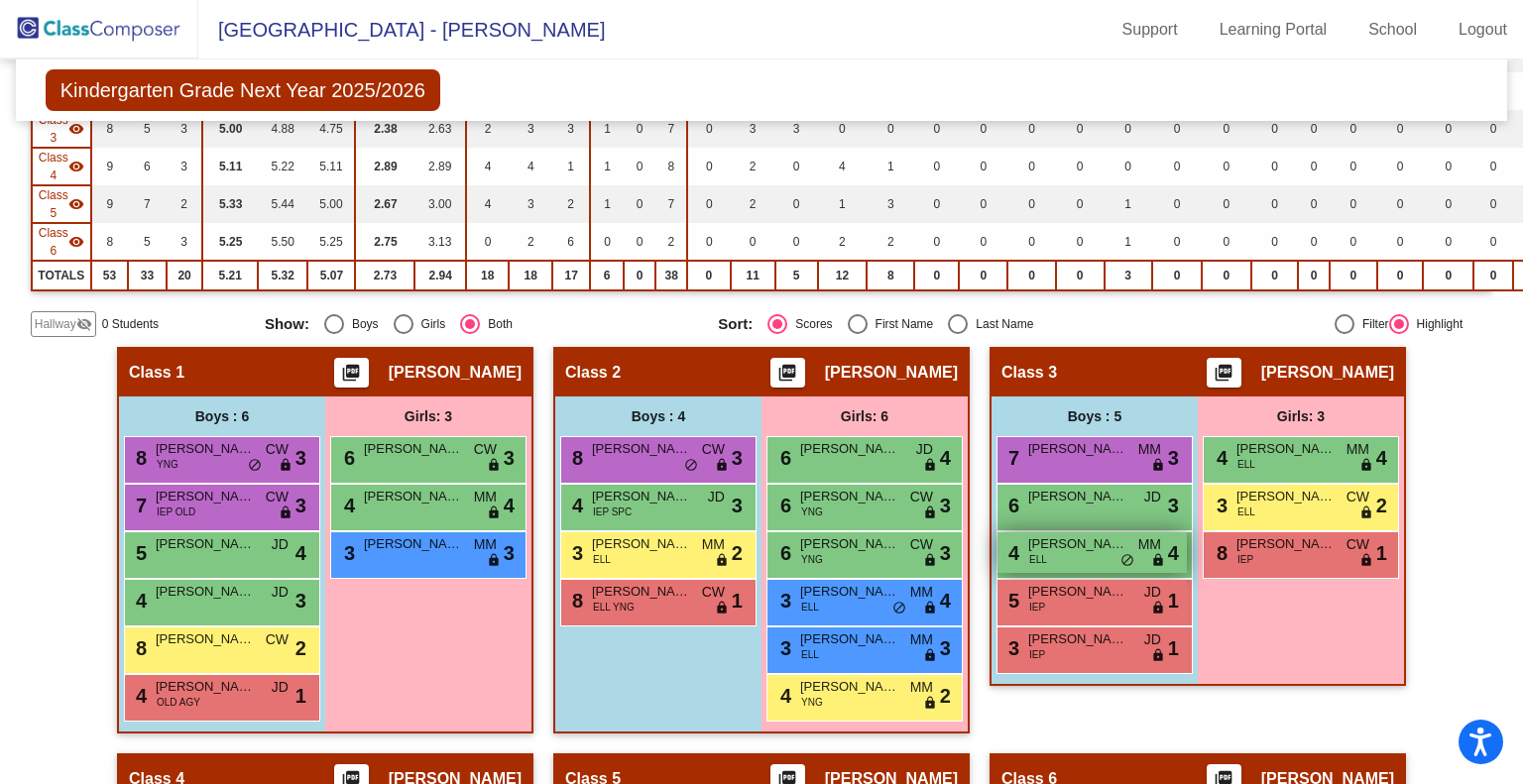 scroll, scrollTop: 396, scrollLeft: 0, axis: vertical 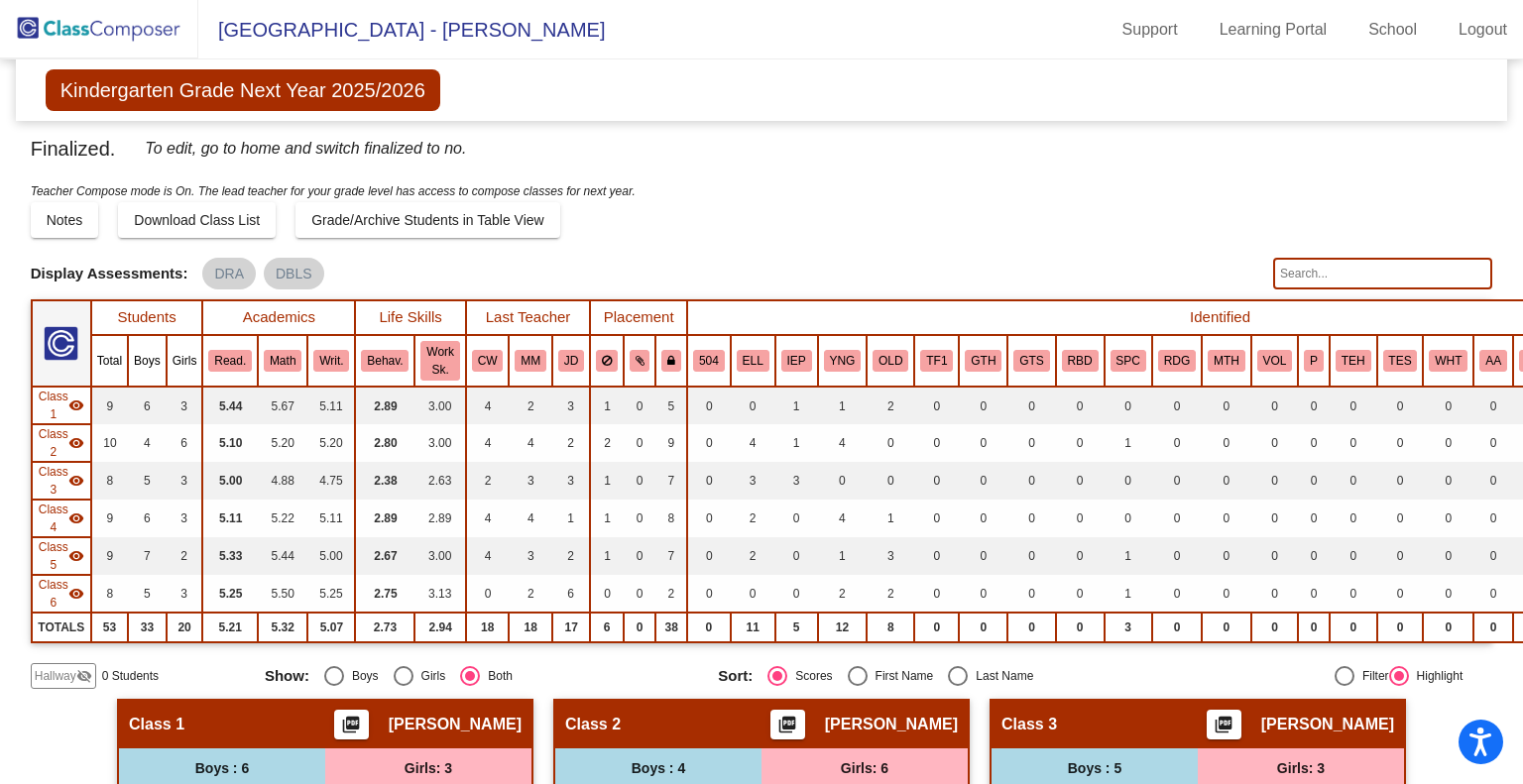 click 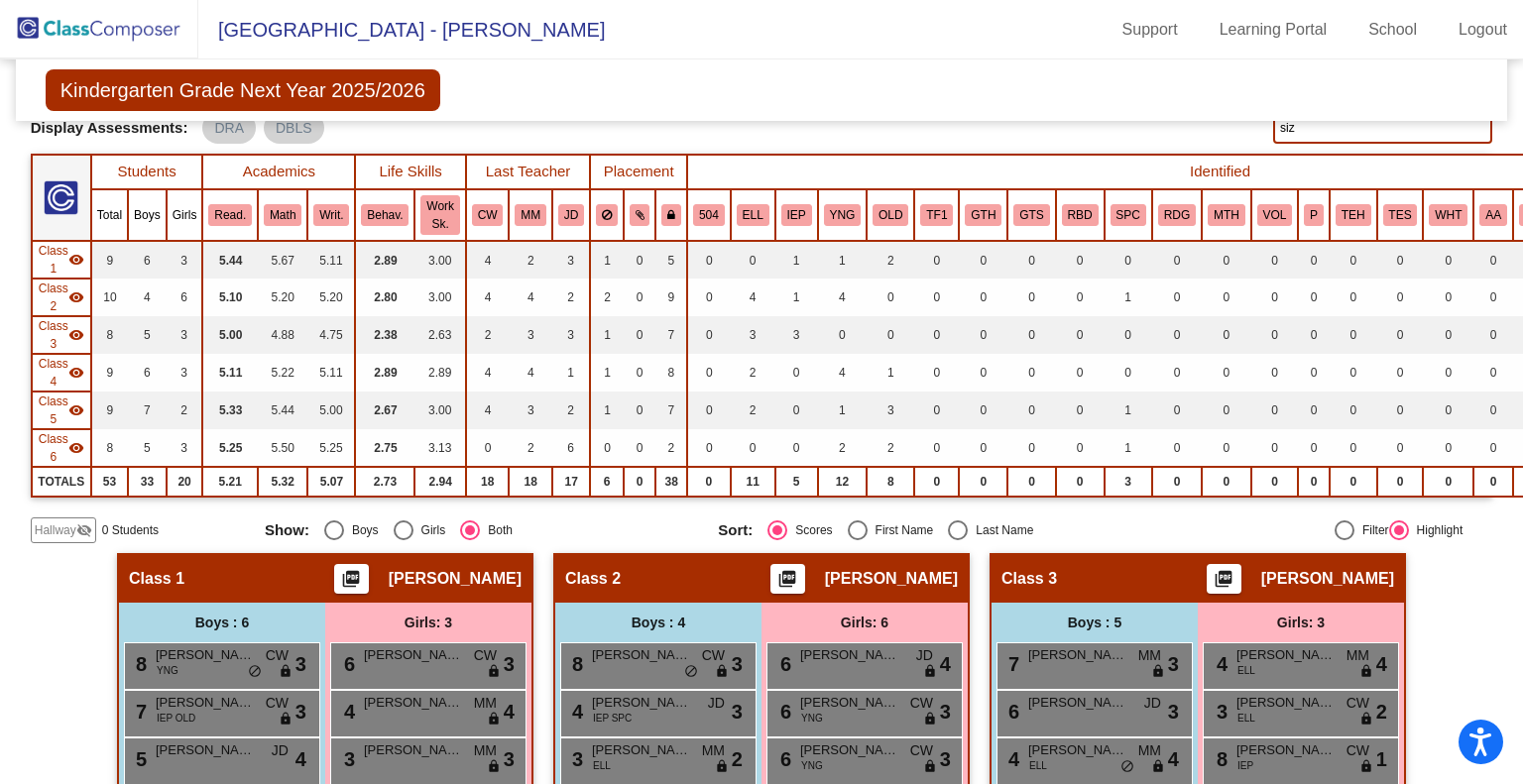 scroll, scrollTop: 0, scrollLeft: 0, axis: both 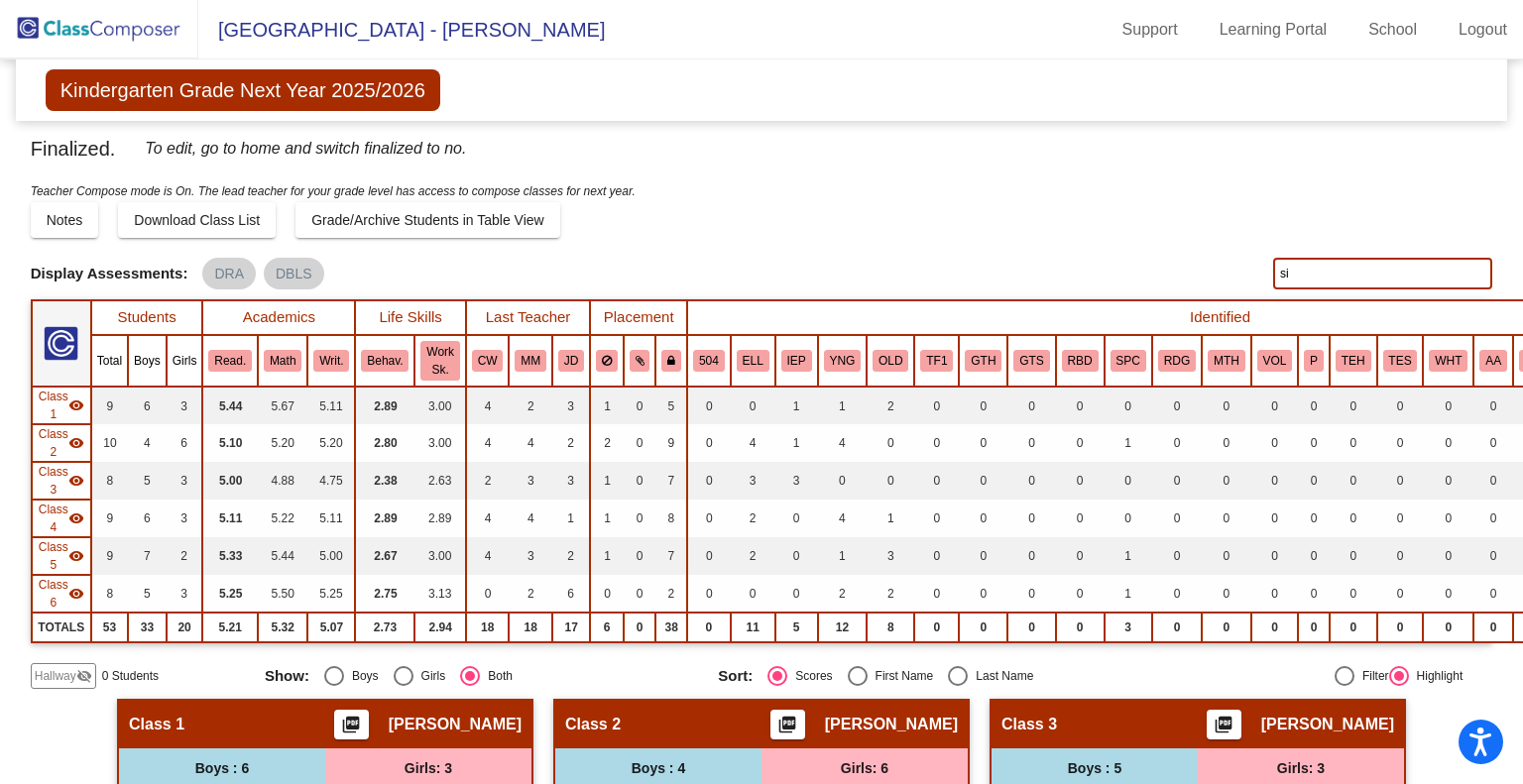 type on "s" 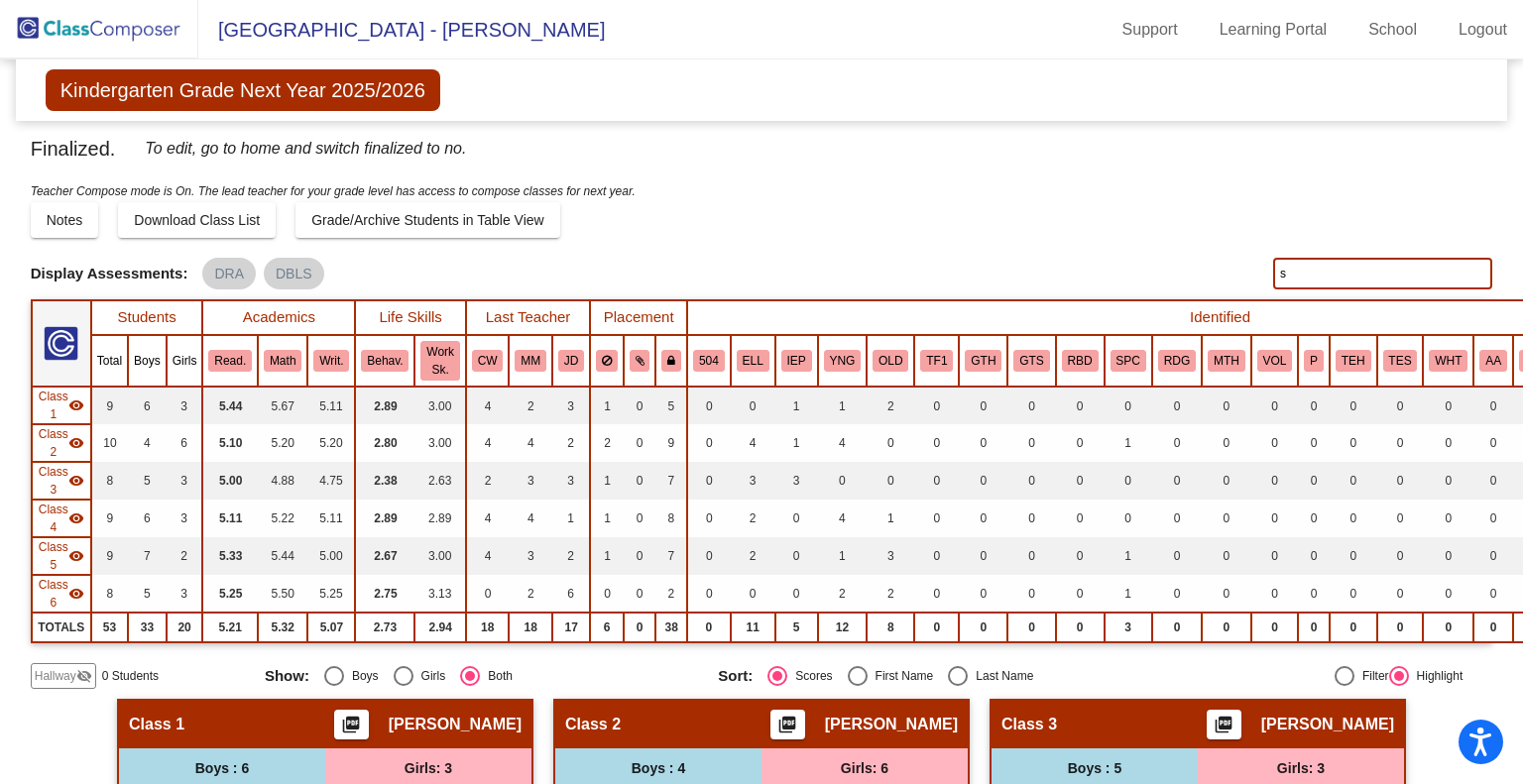 type 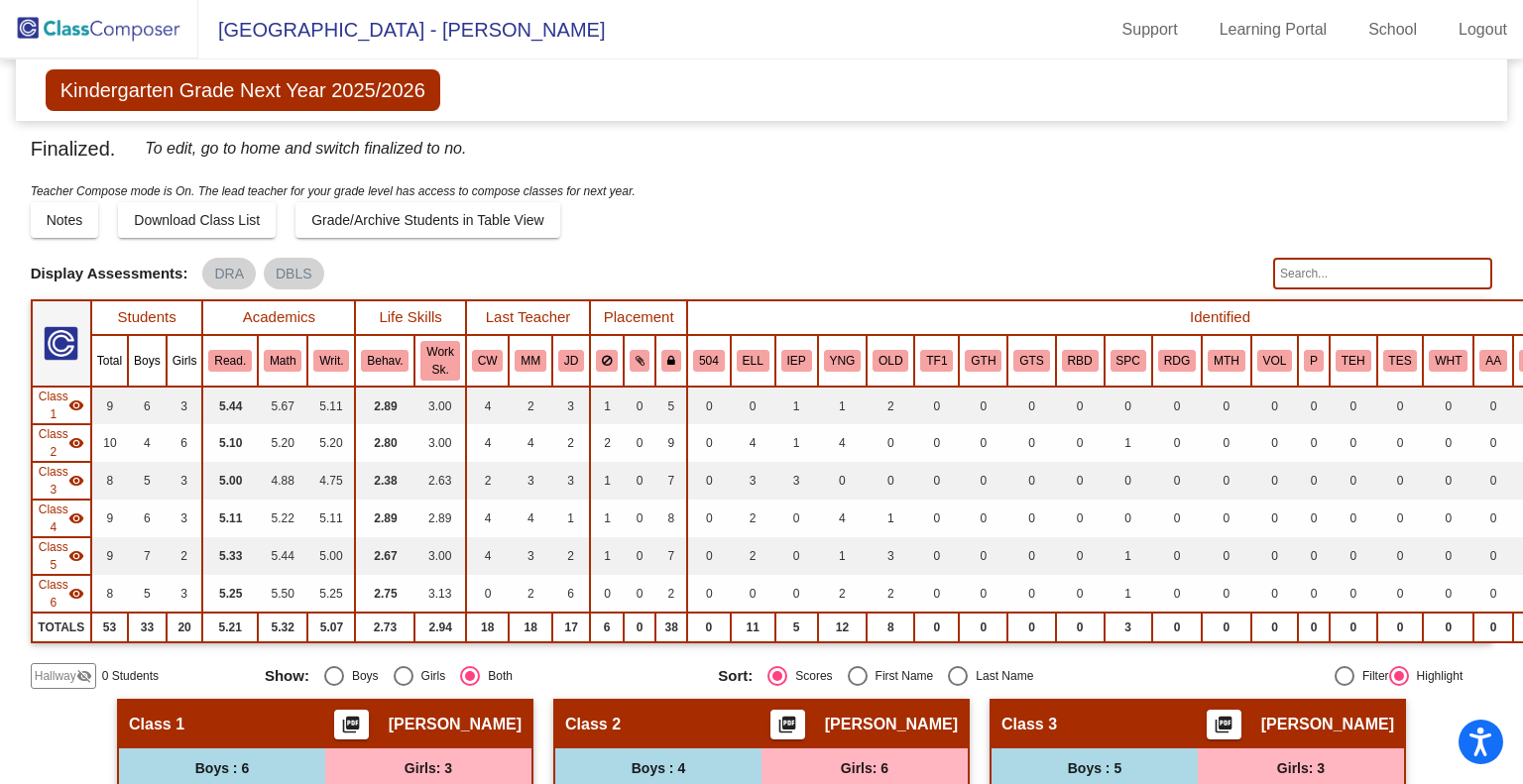 click 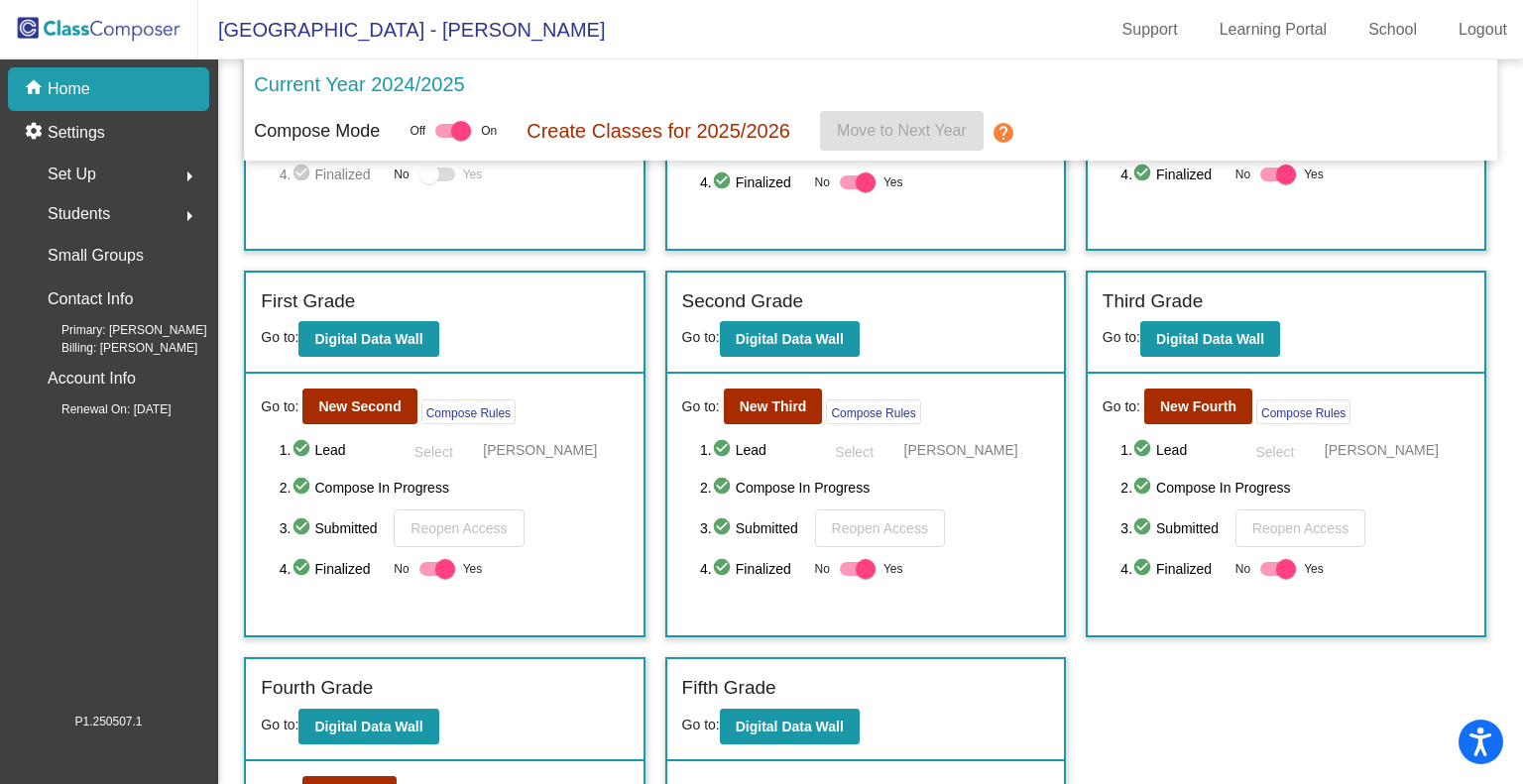scroll, scrollTop: 0, scrollLeft: 0, axis: both 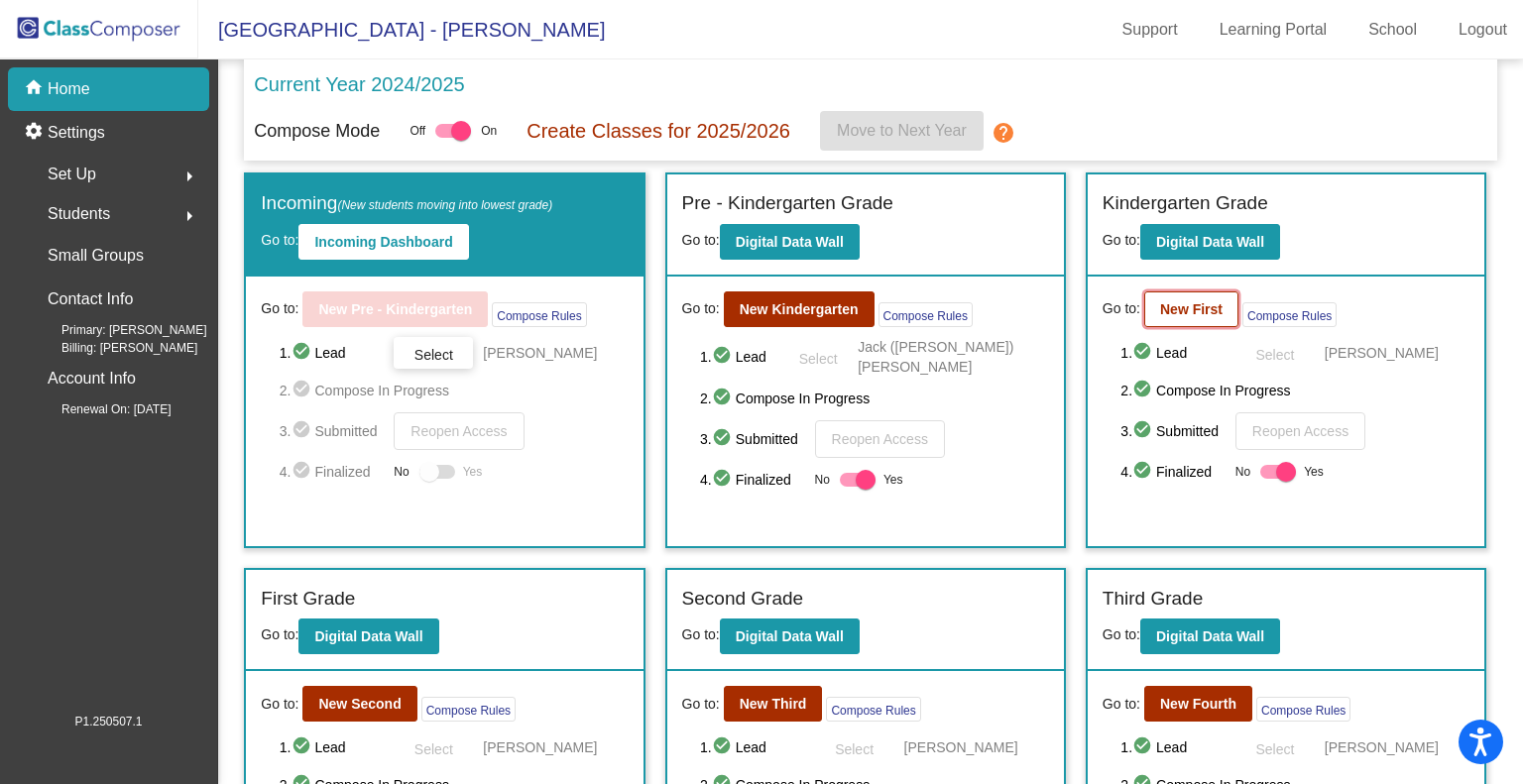 click on "New First" 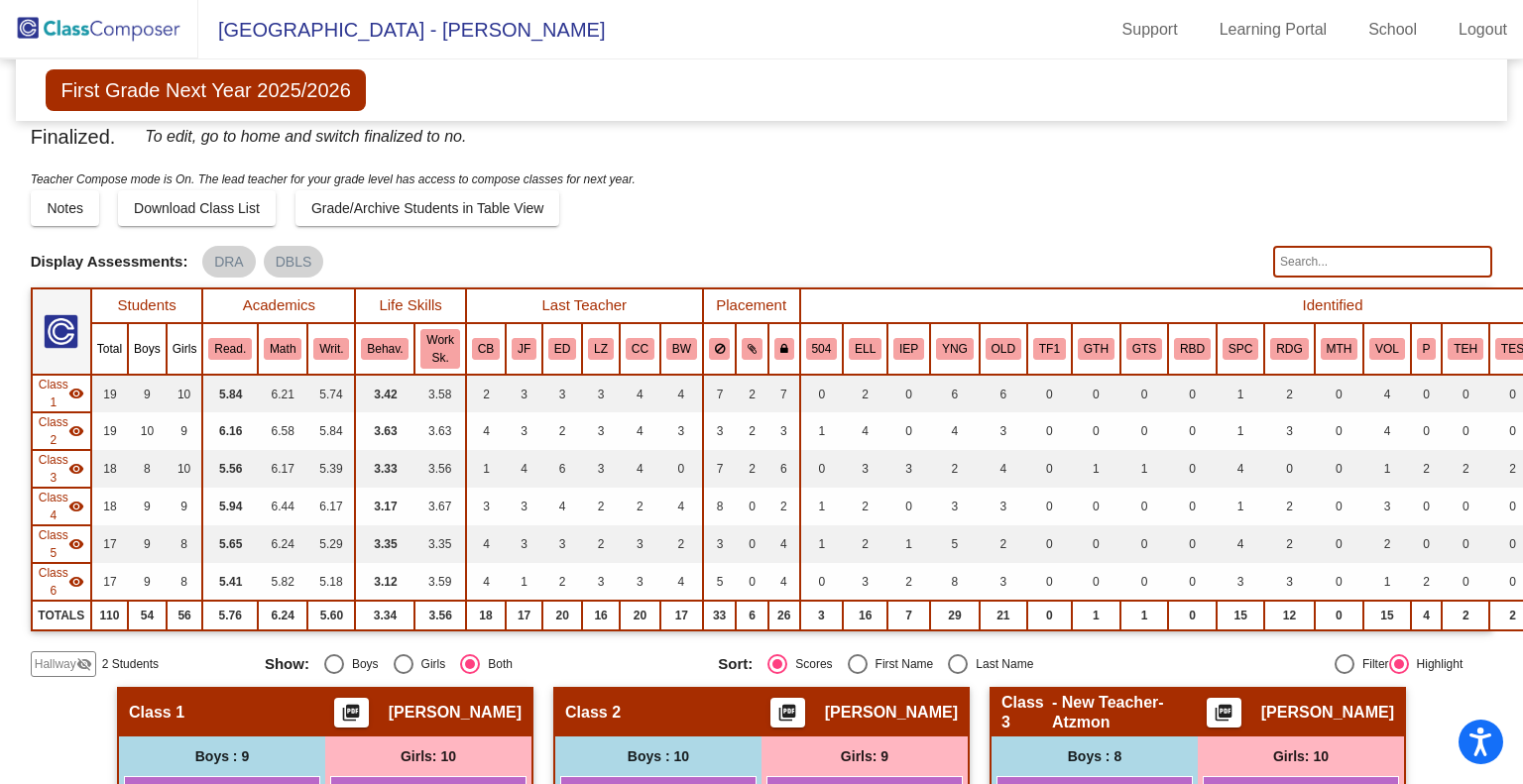 scroll, scrollTop: 0, scrollLeft: 0, axis: both 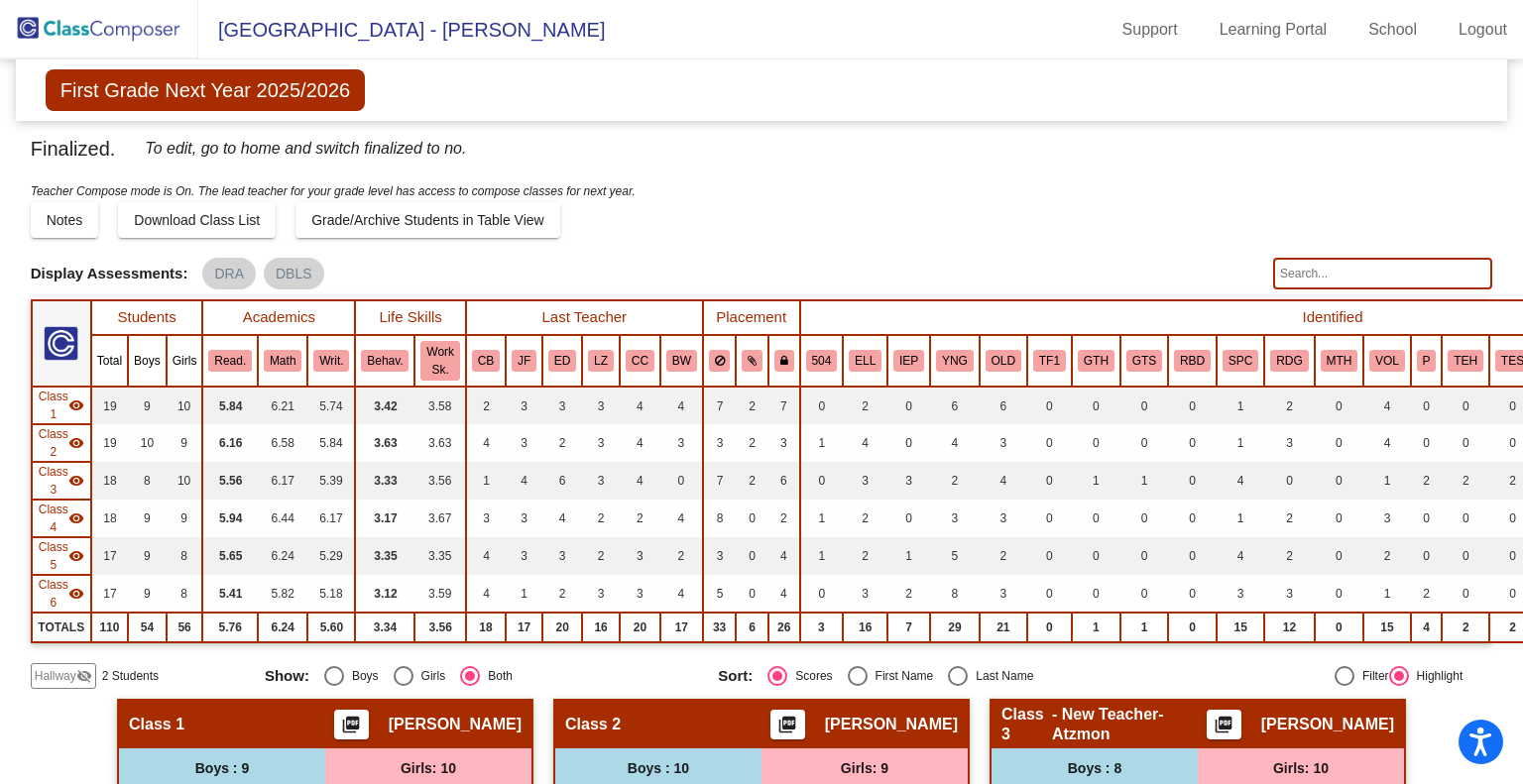 click 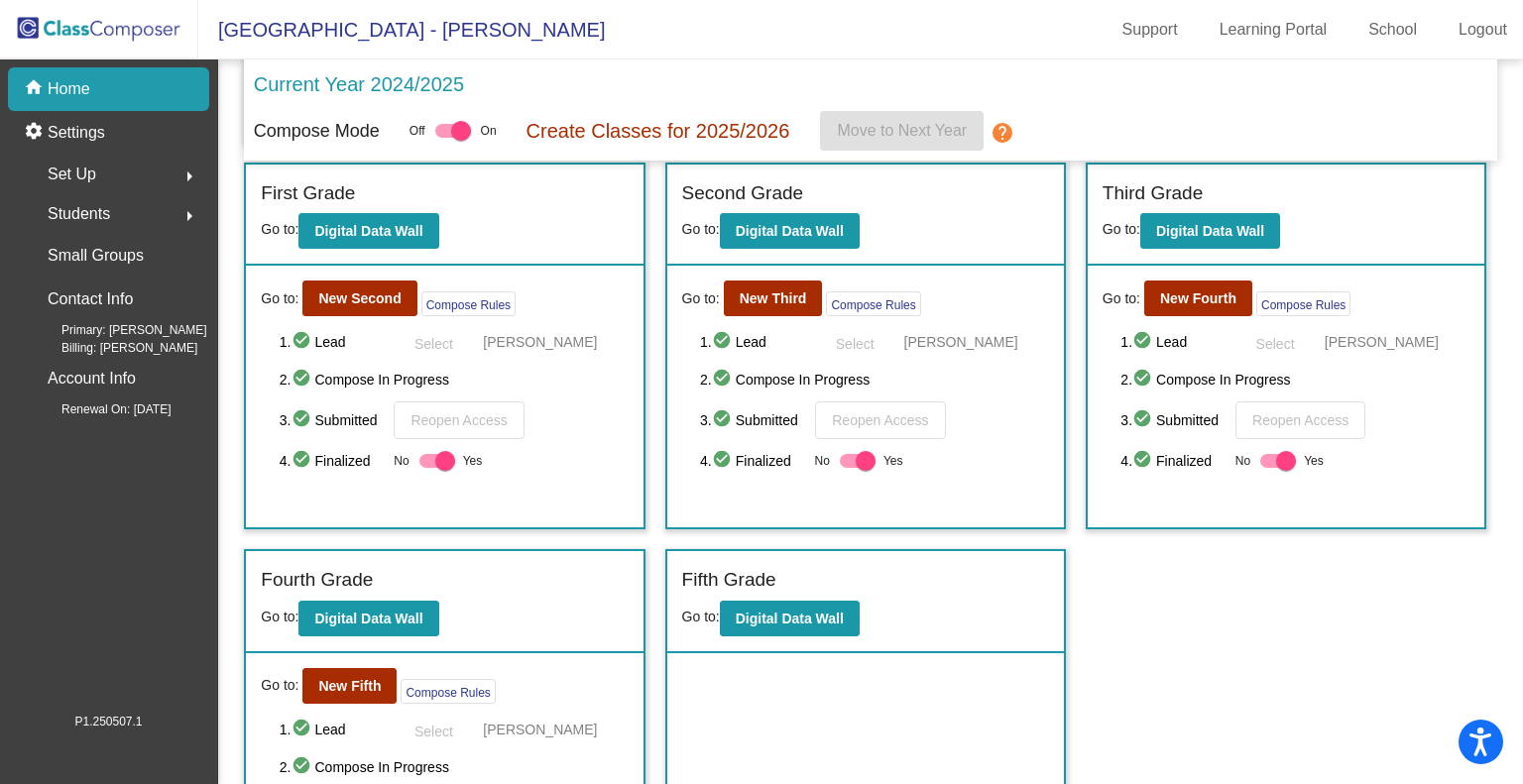 scroll, scrollTop: 530, scrollLeft: 0, axis: vertical 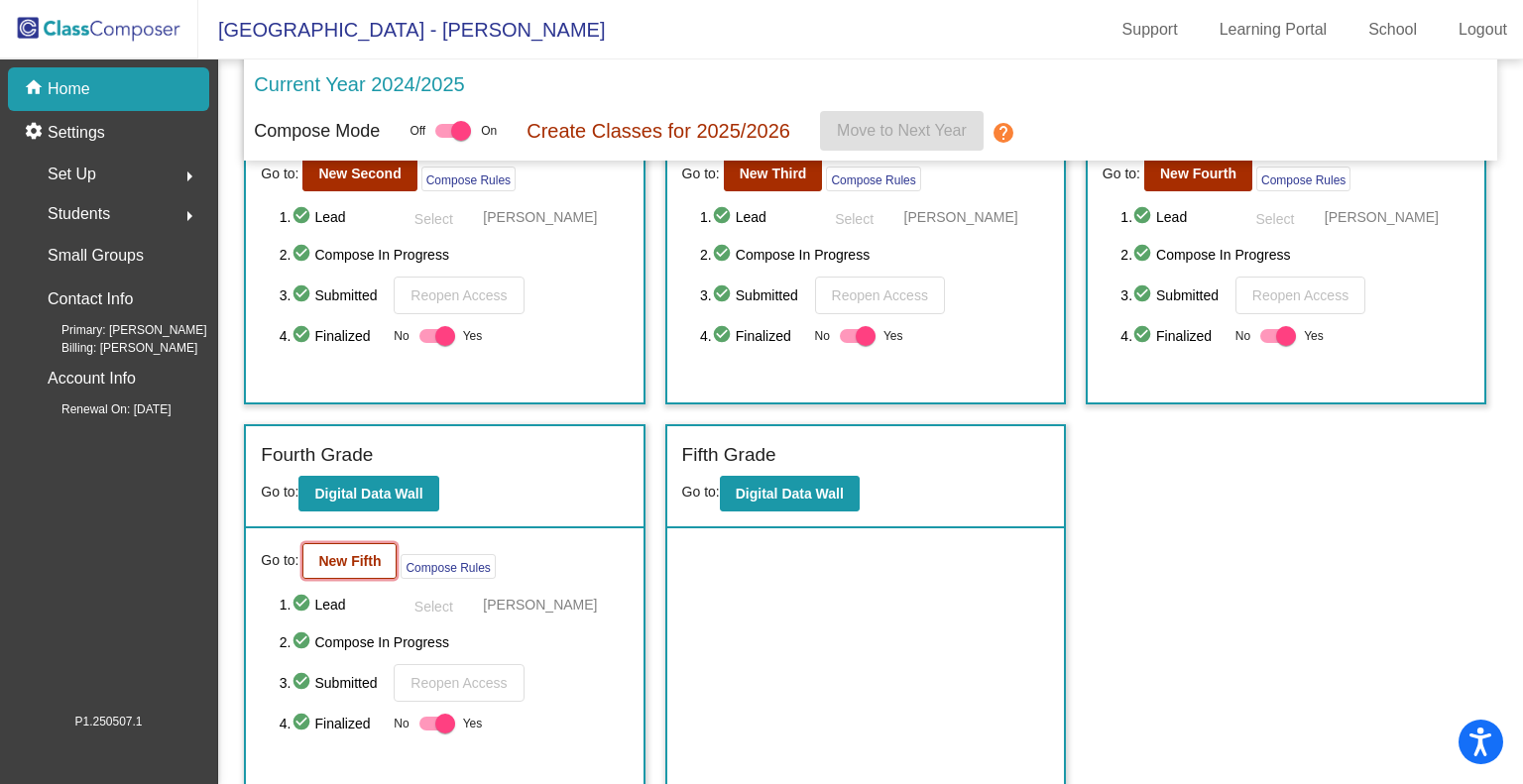 click on "New Fifth" 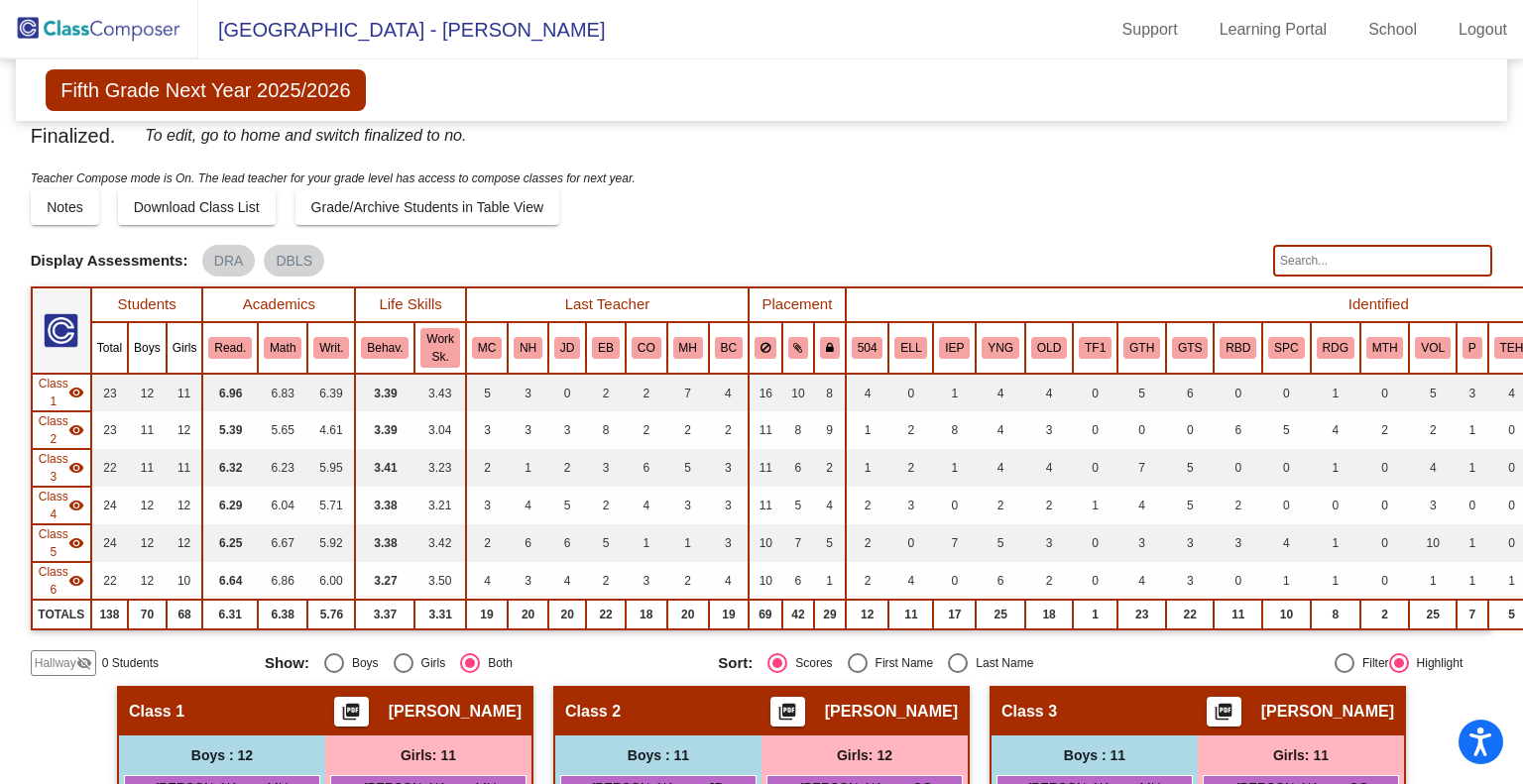 scroll, scrollTop: 0, scrollLeft: 0, axis: both 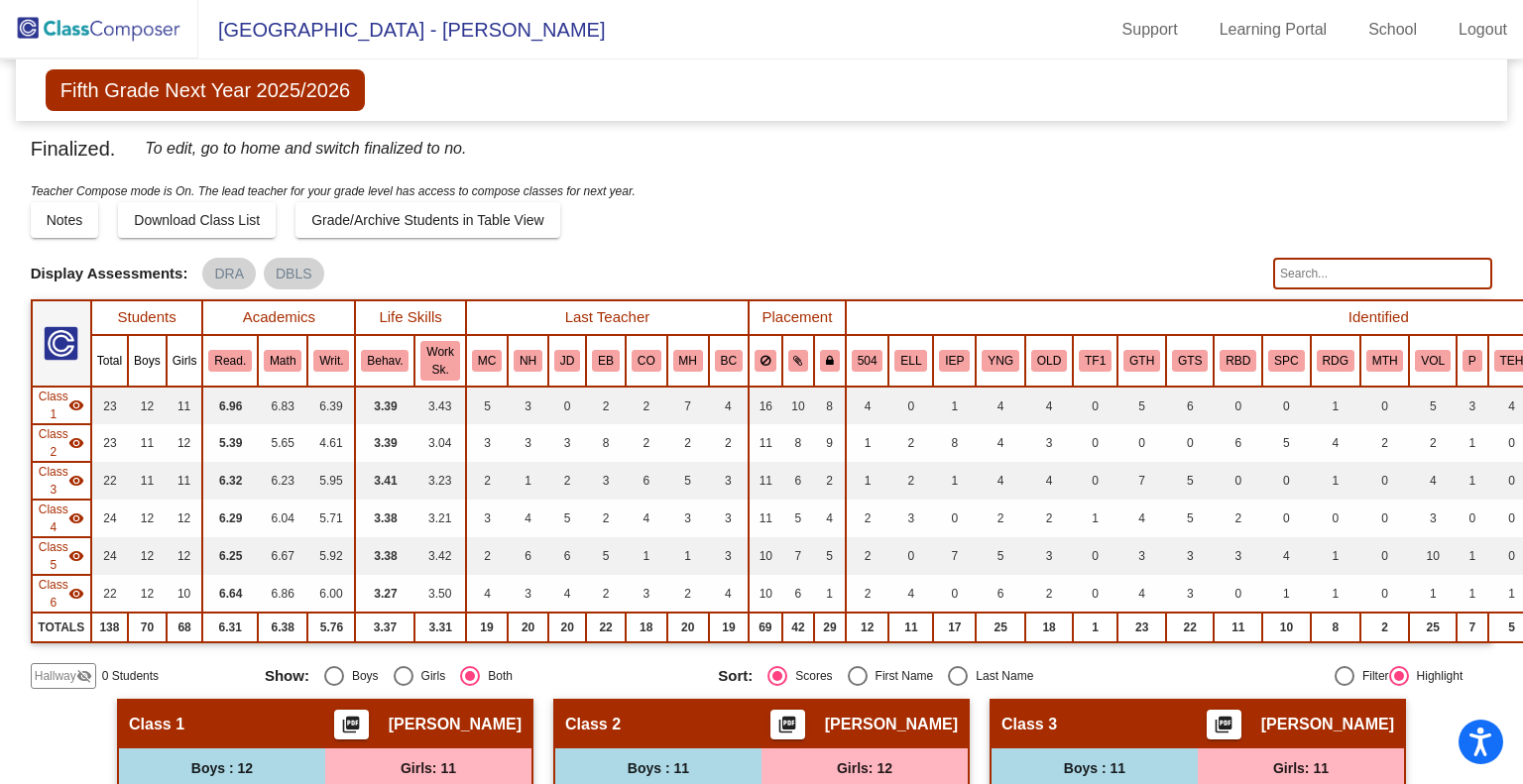 click 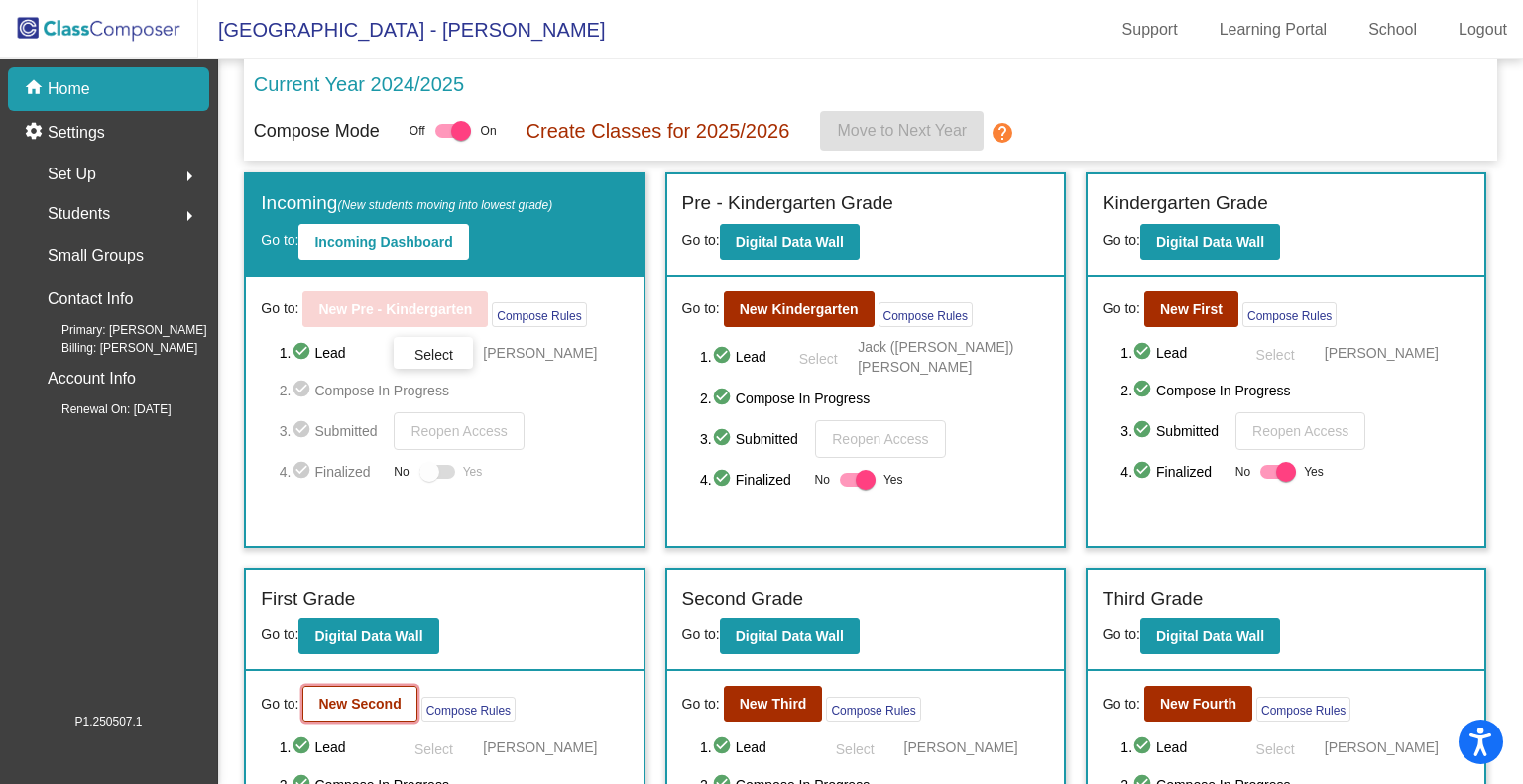 click on "New Second" 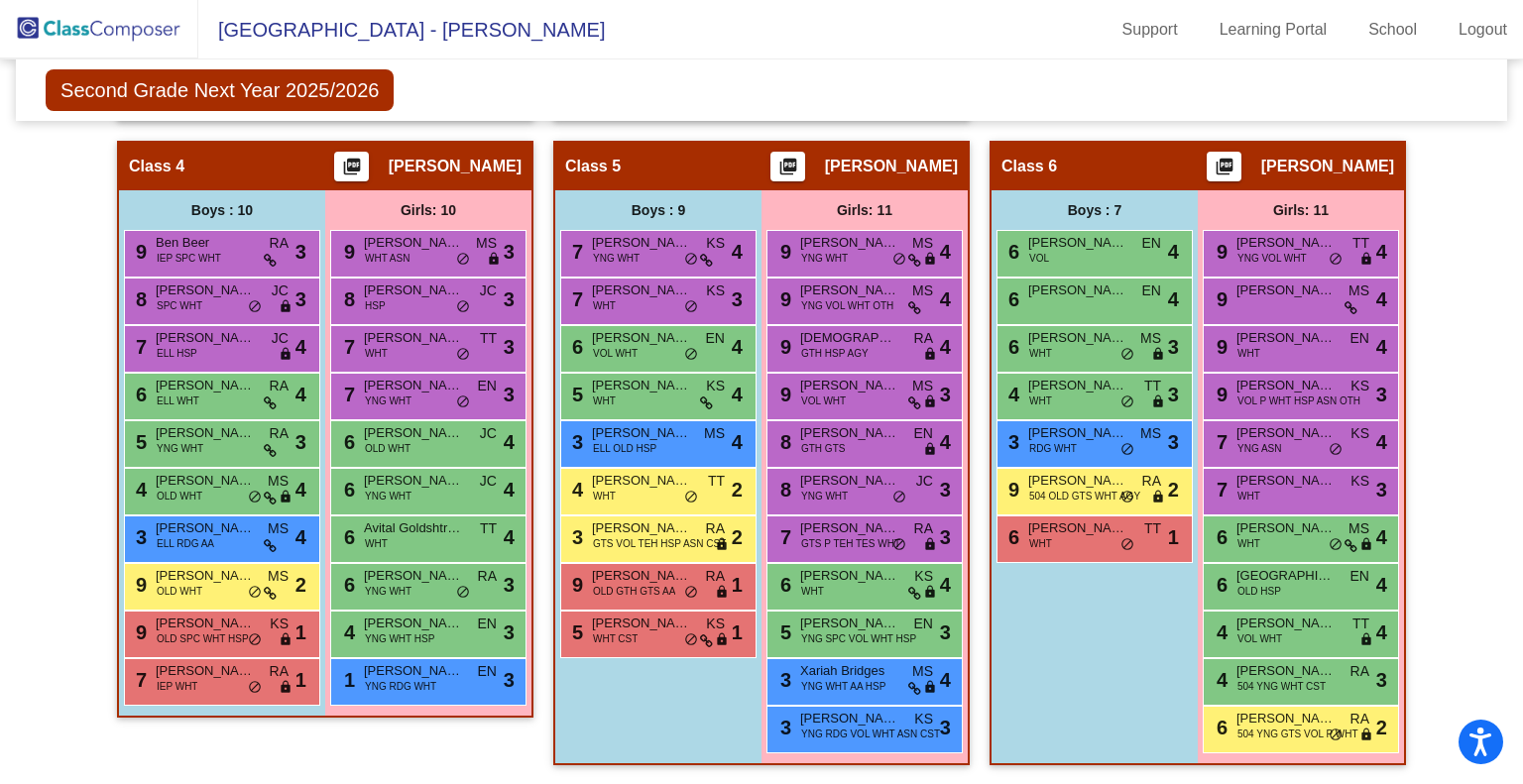 scroll, scrollTop: 1159, scrollLeft: 0, axis: vertical 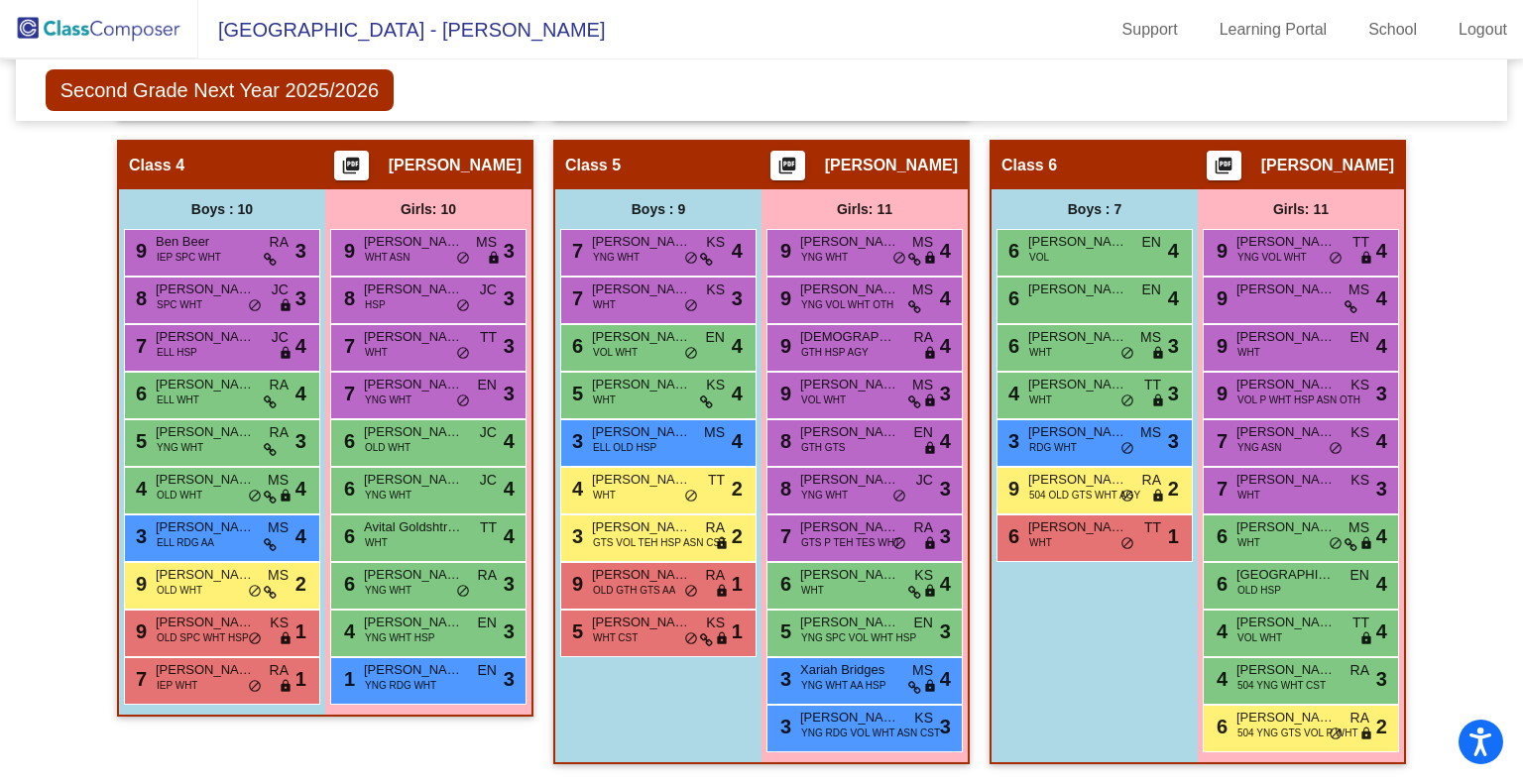 click 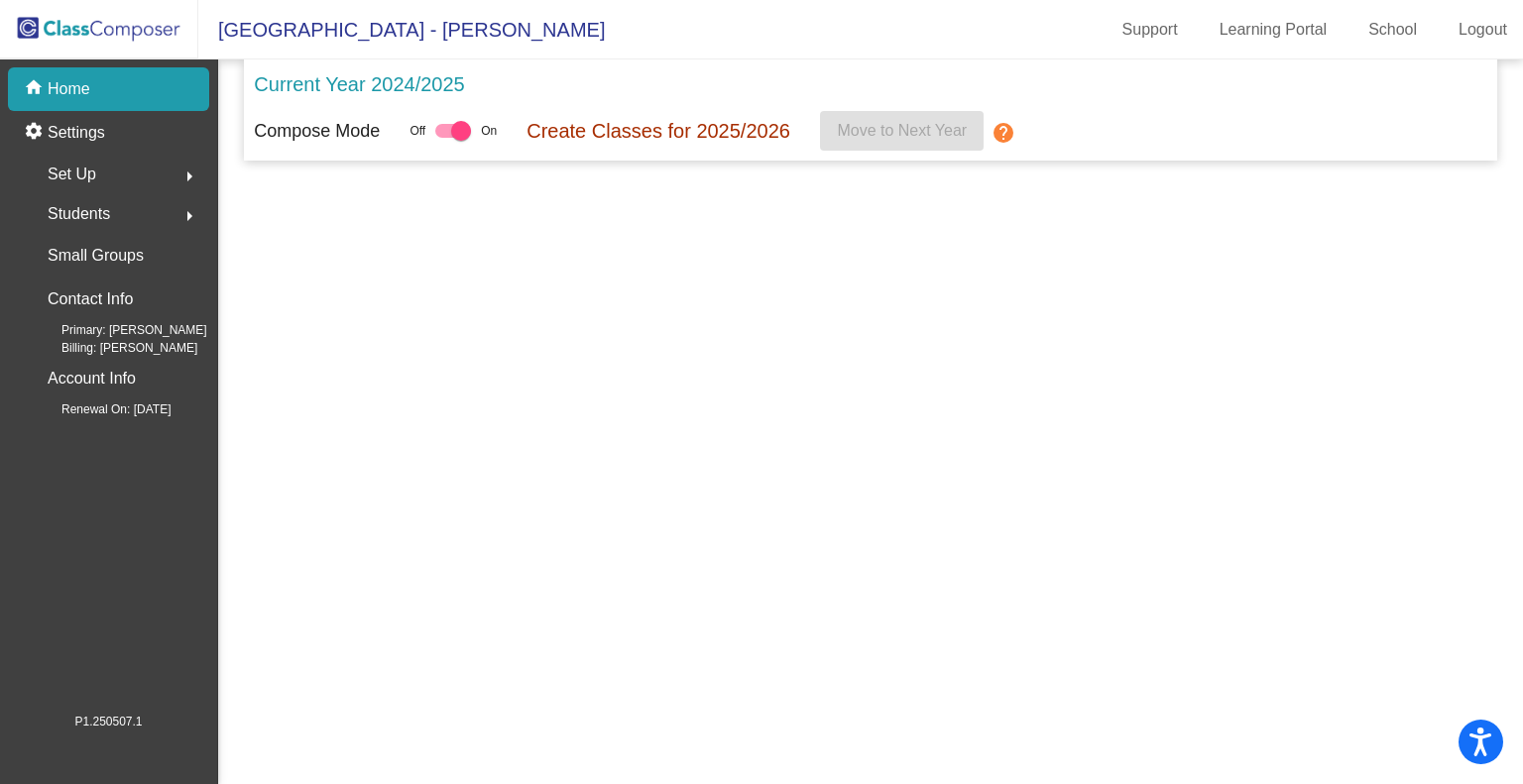 scroll, scrollTop: 0, scrollLeft: 0, axis: both 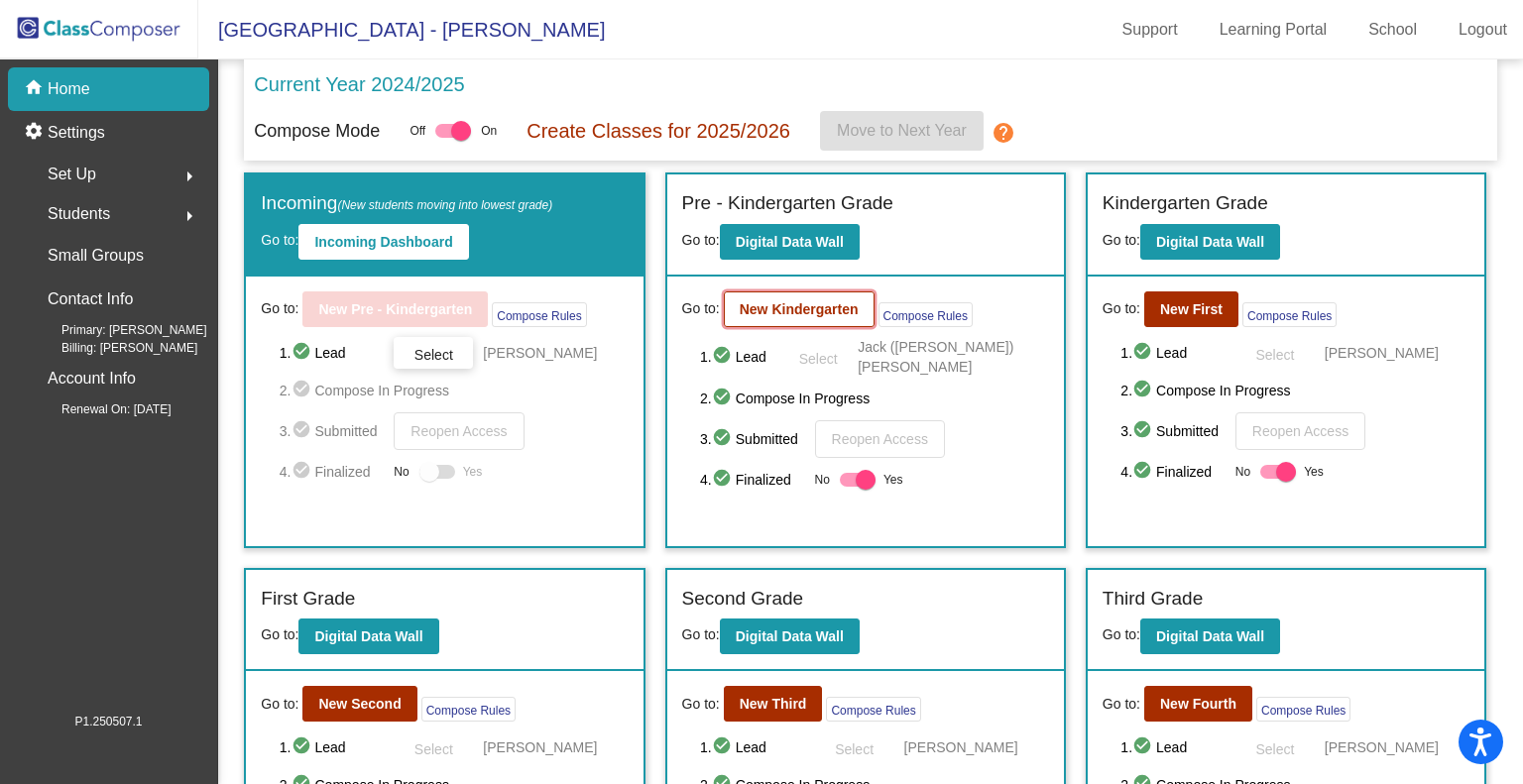 click on "New Kindergarten" 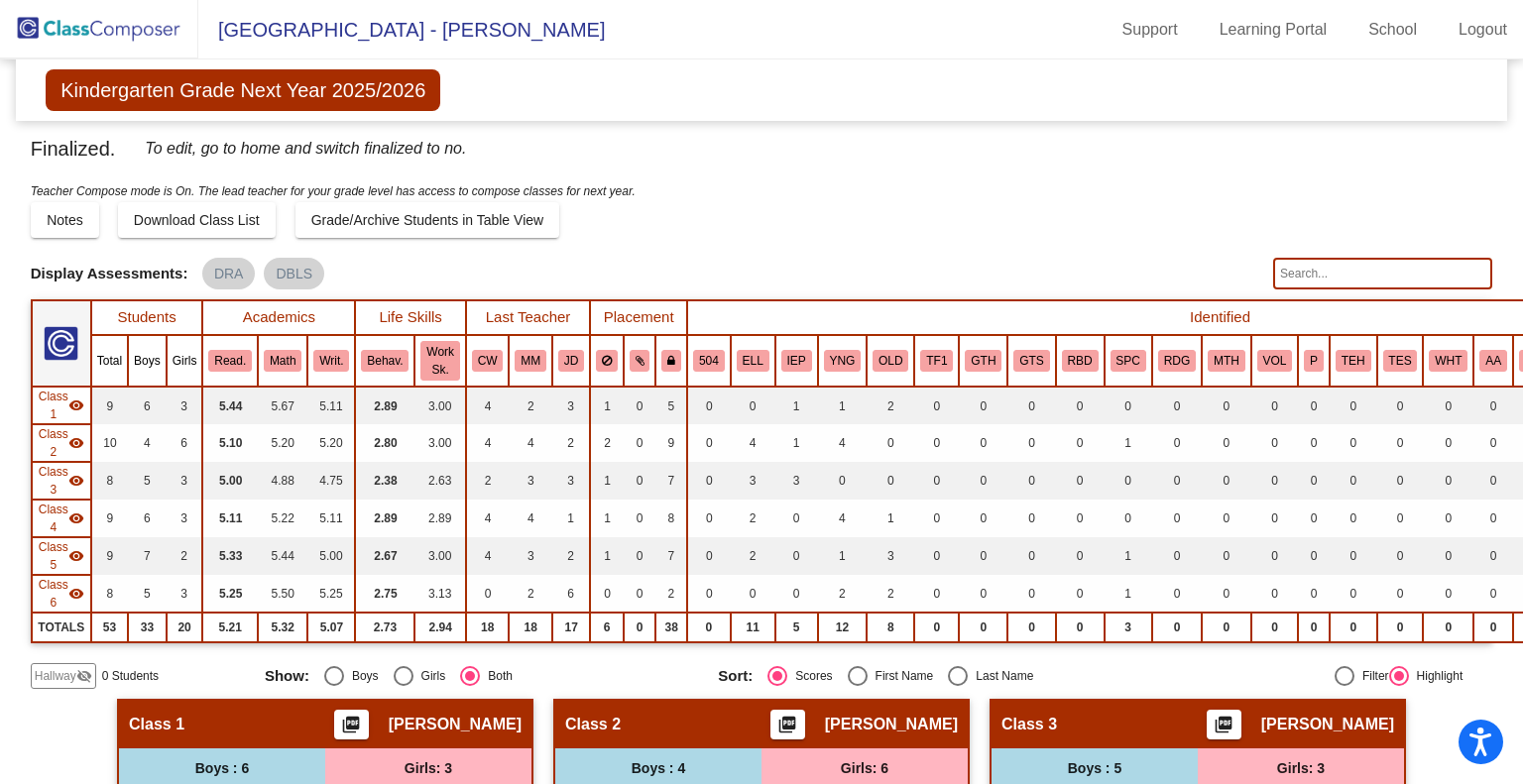 click 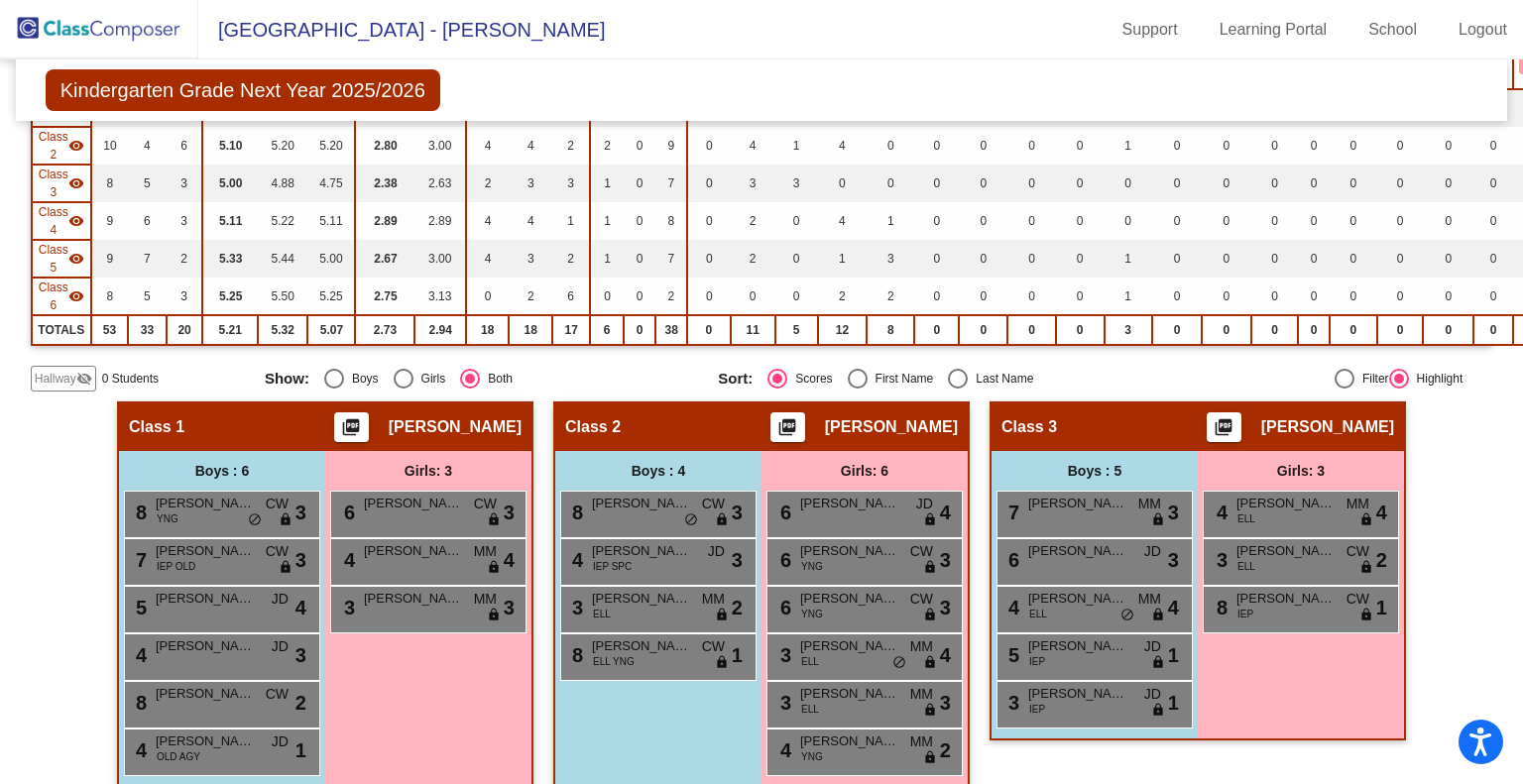 scroll, scrollTop: 0, scrollLeft: 0, axis: both 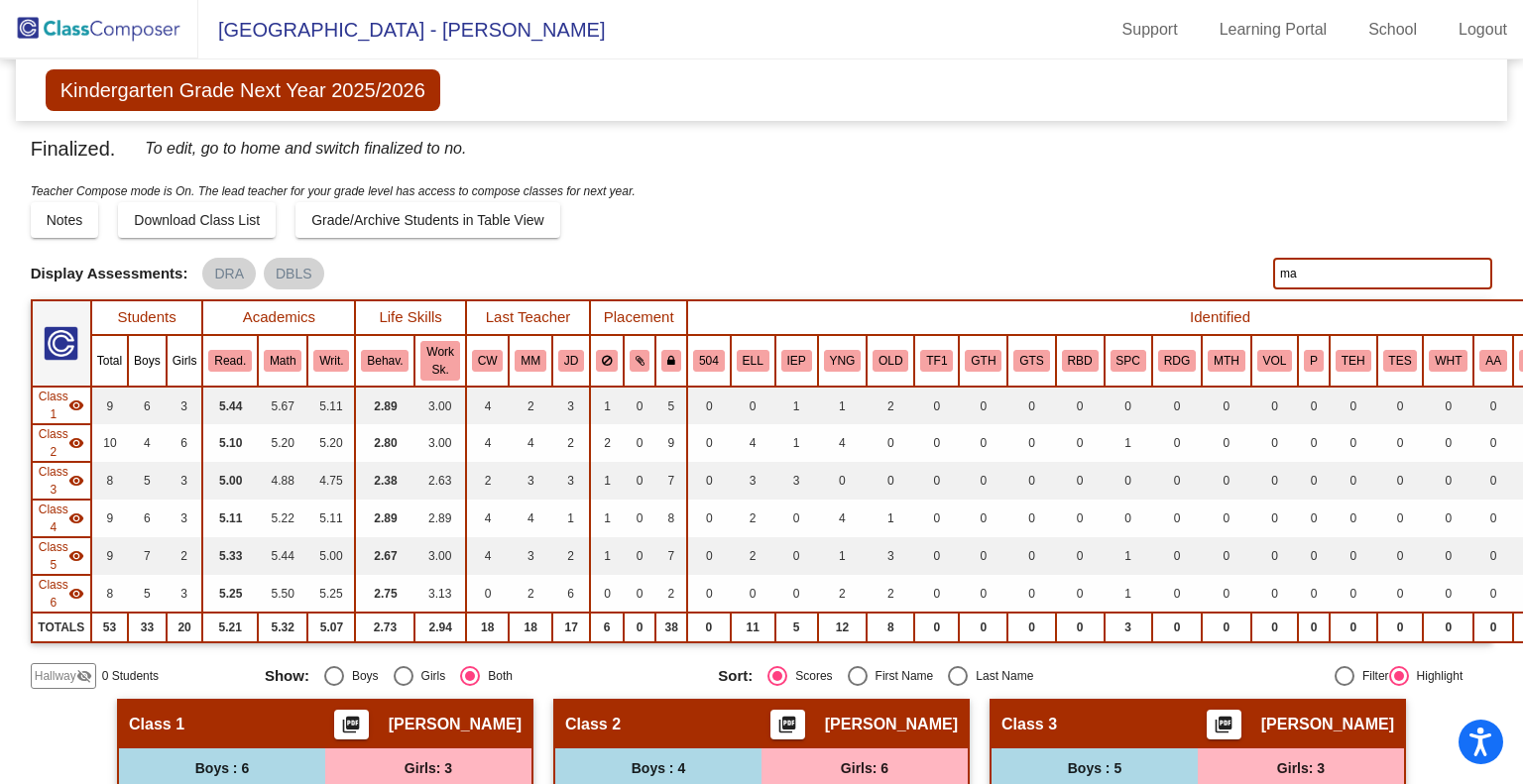 type on "m" 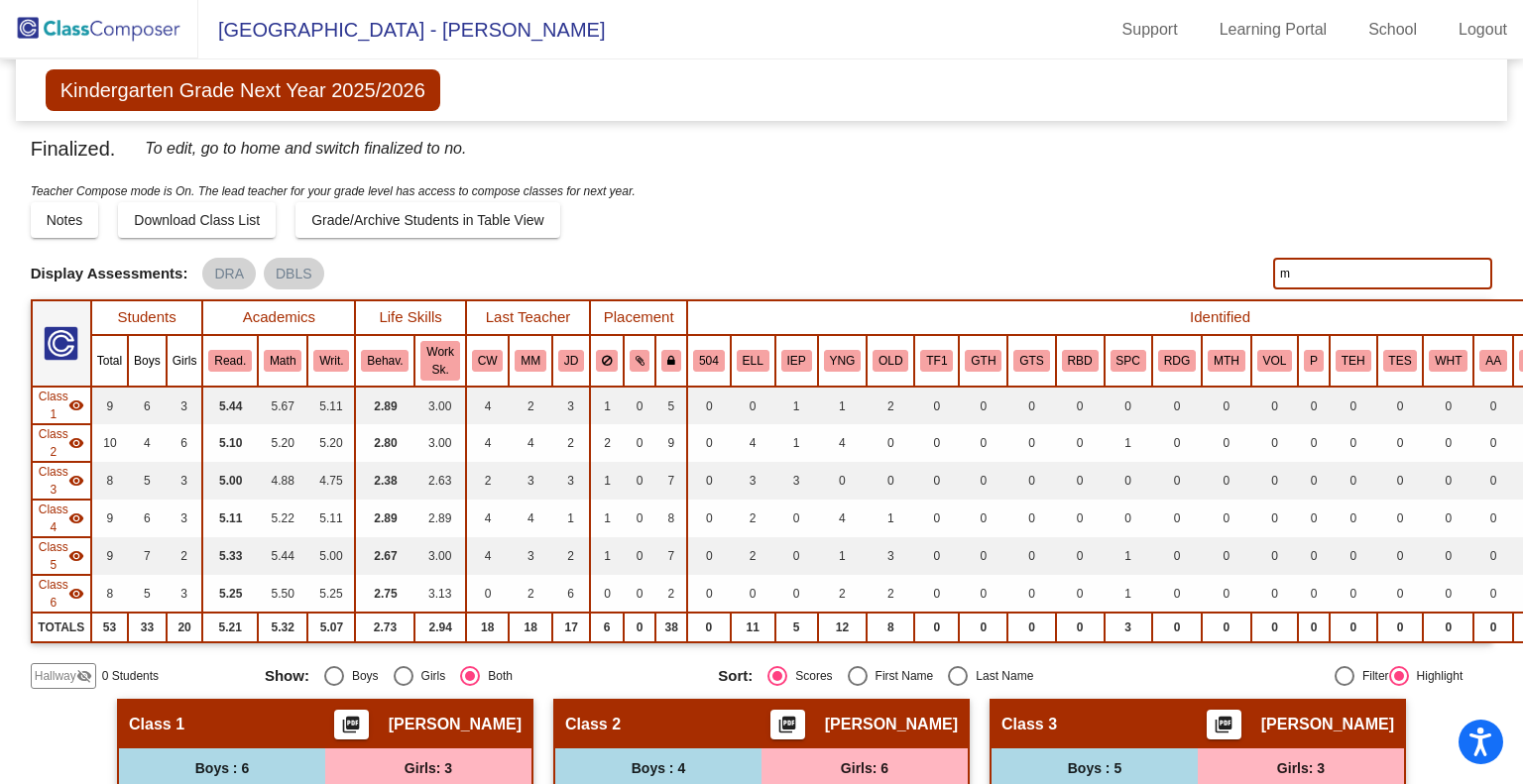 type 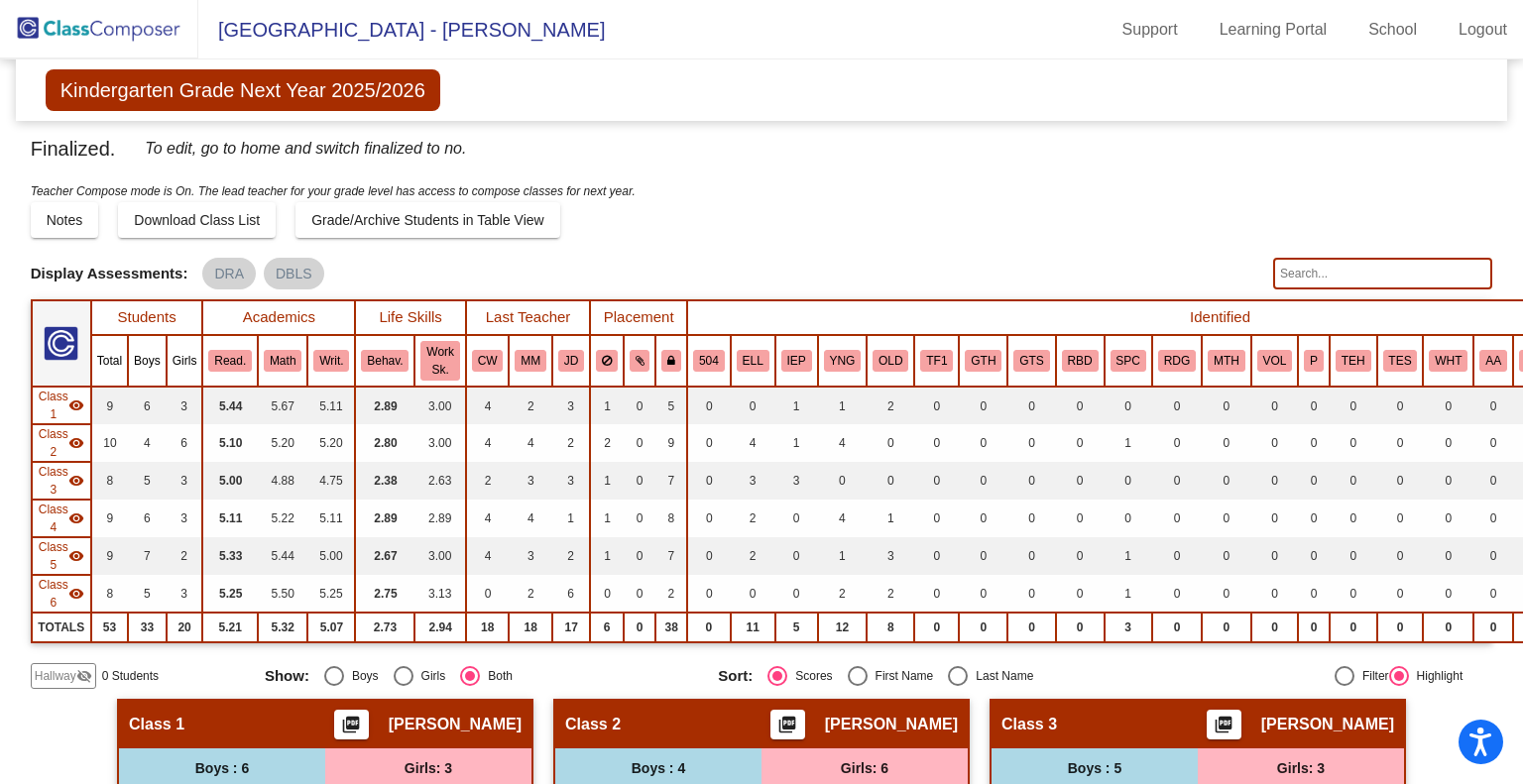 click 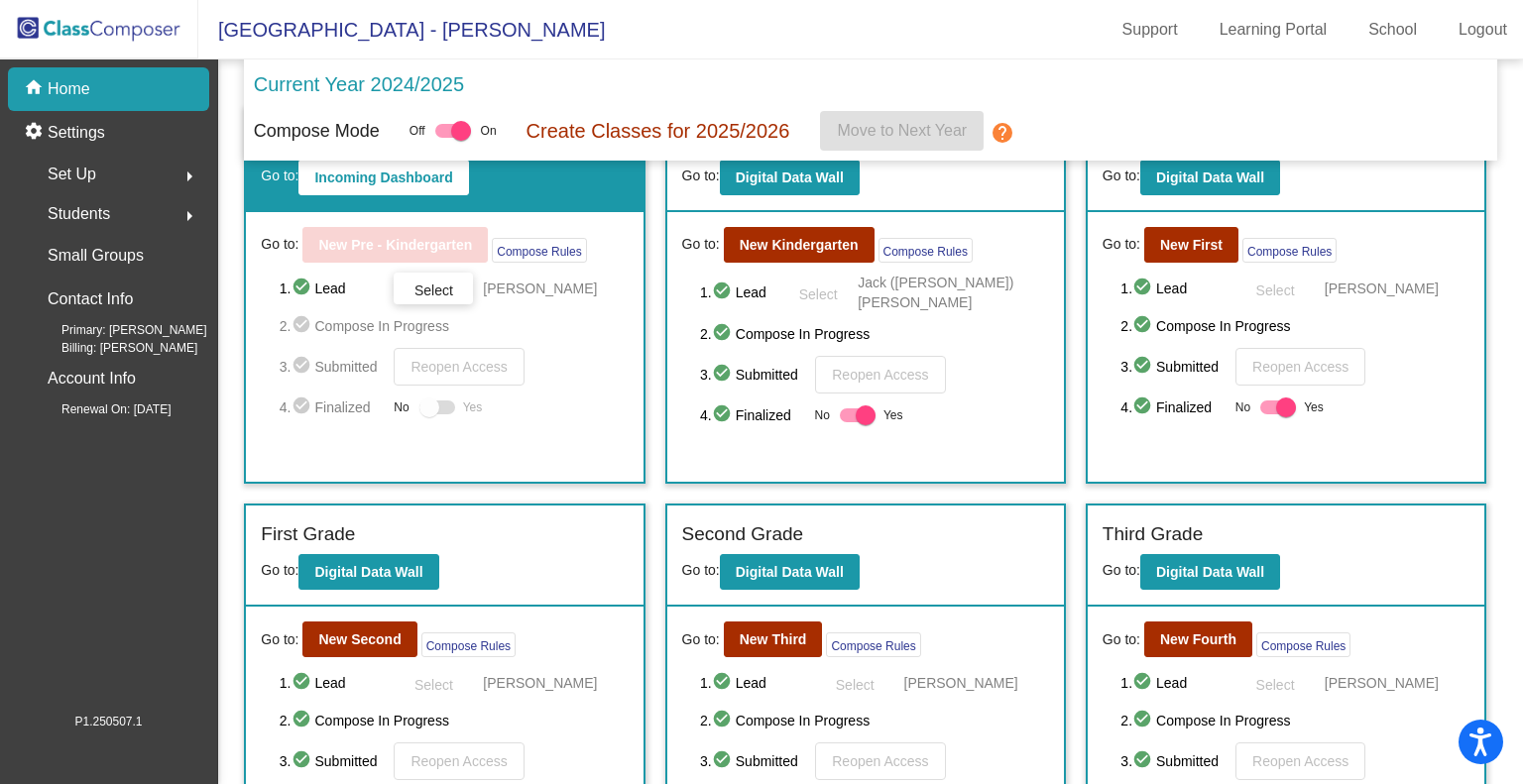 scroll, scrollTop: 198, scrollLeft: 0, axis: vertical 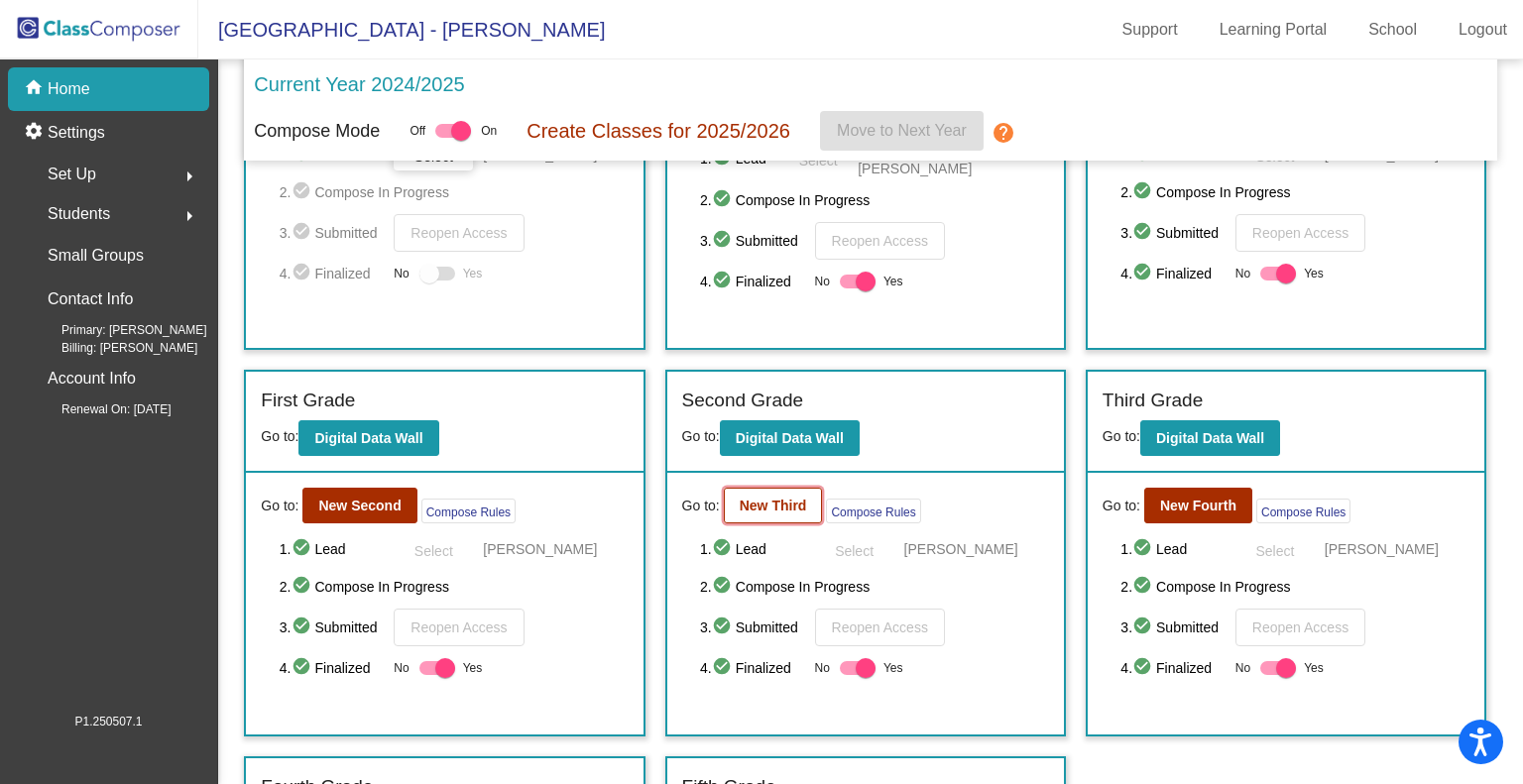click on "New Third" 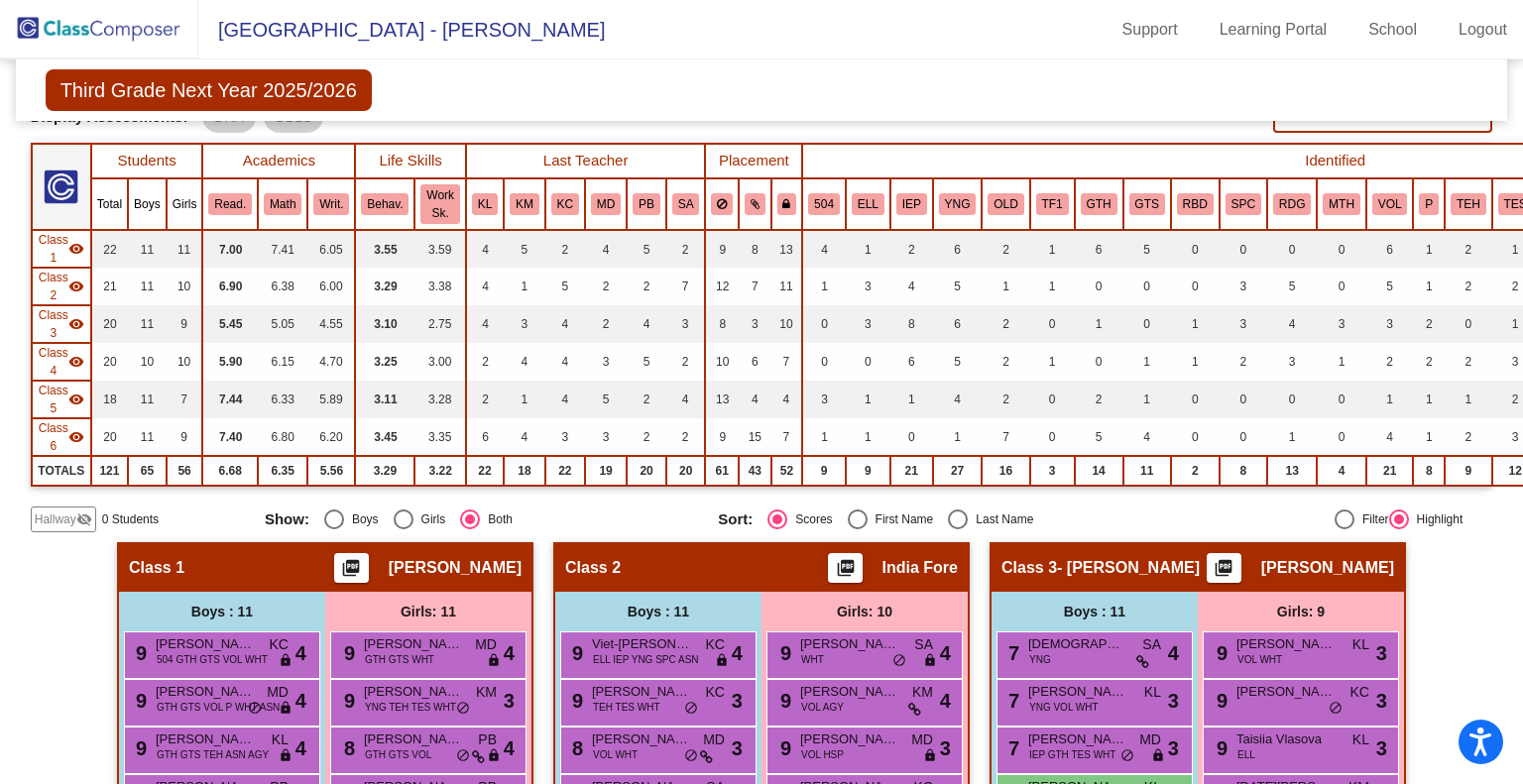 scroll, scrollTop: 0, scrollLeft: 0, axis: both 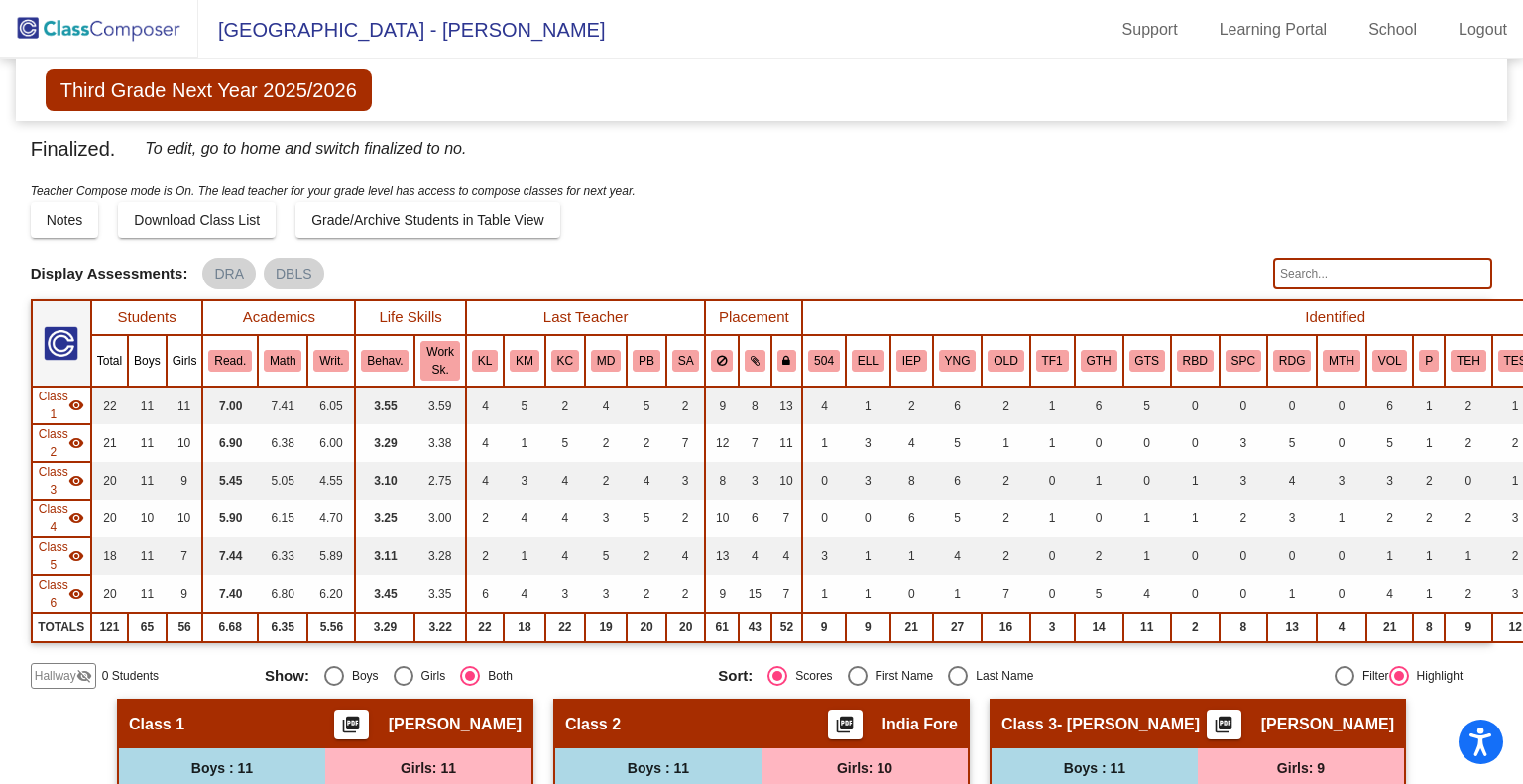 click 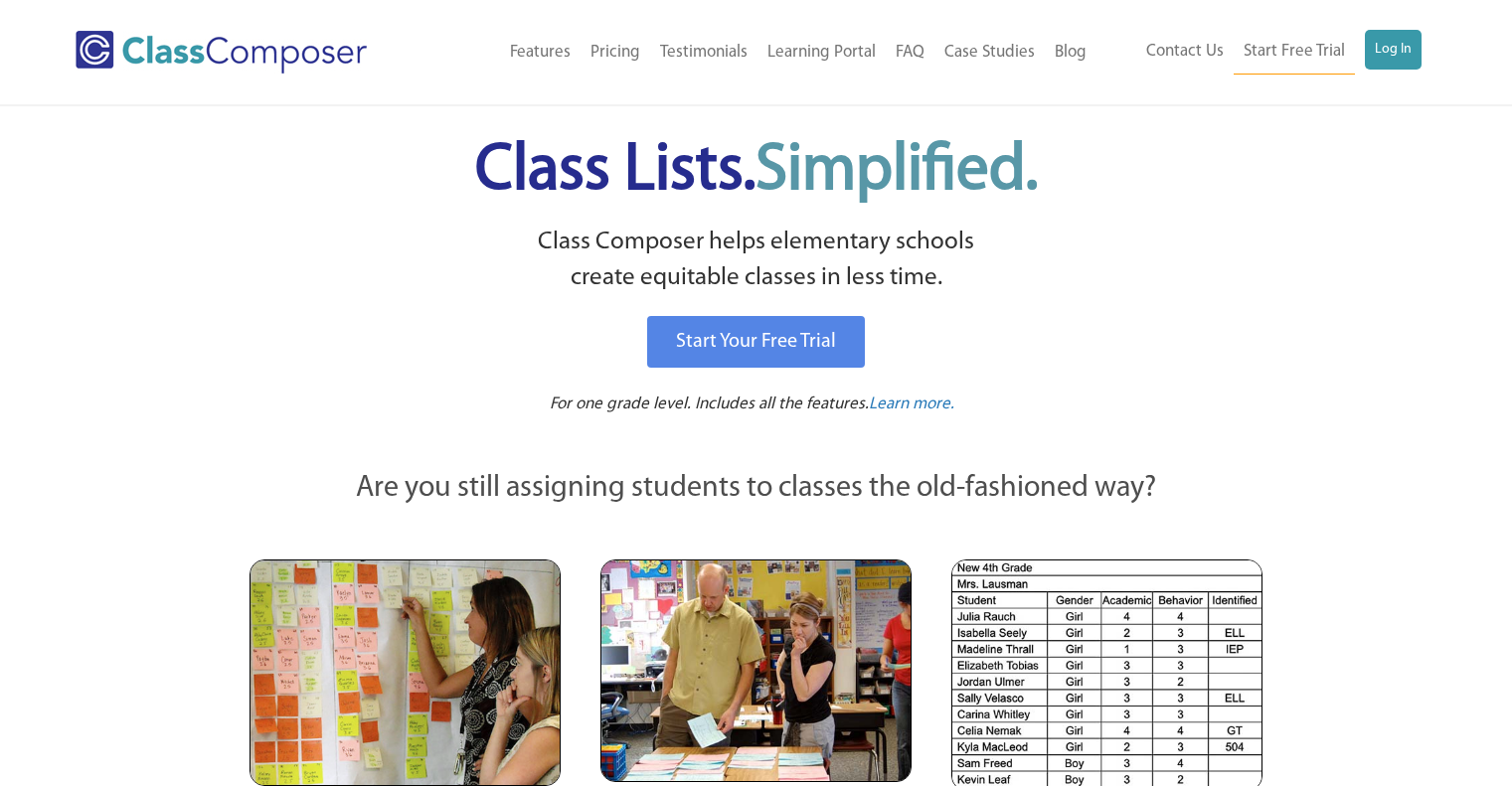 scroll, scrollTop: 0, scrollLeft: 0, axis: both 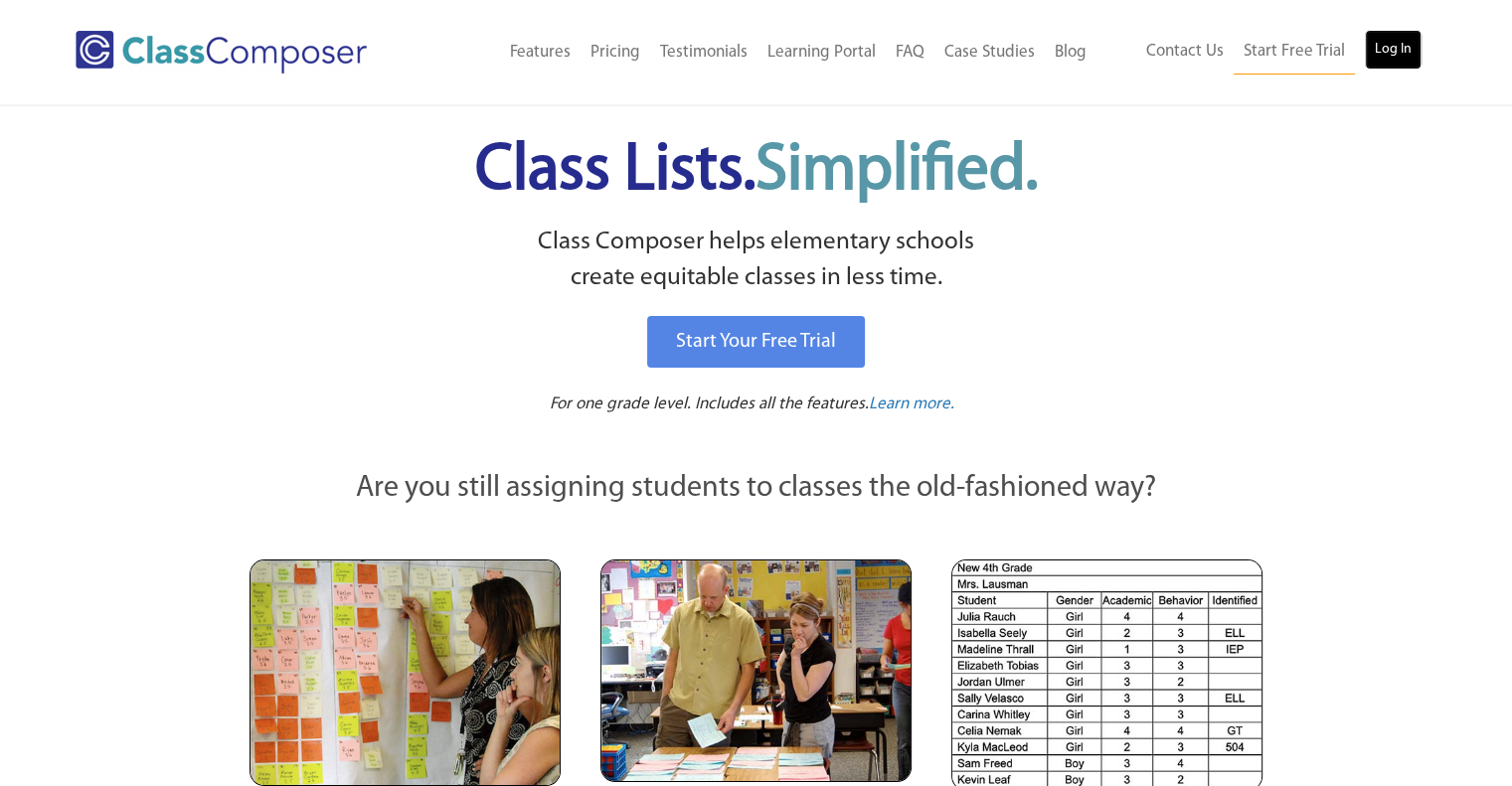 click on "Log In" at bounding box center (1393, 50) 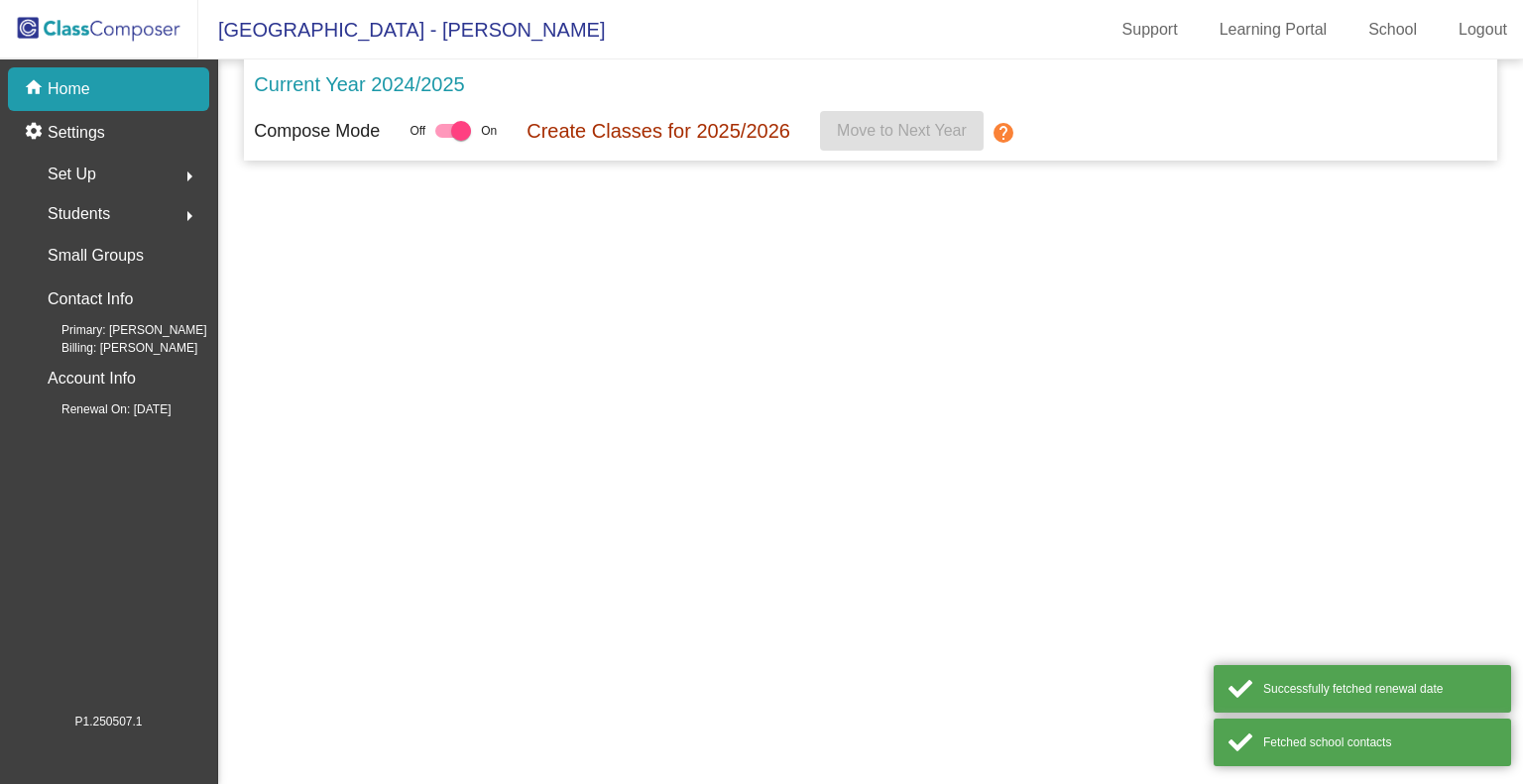 scroll, scrollTop: 0, scrollLeft: 0, axis: both 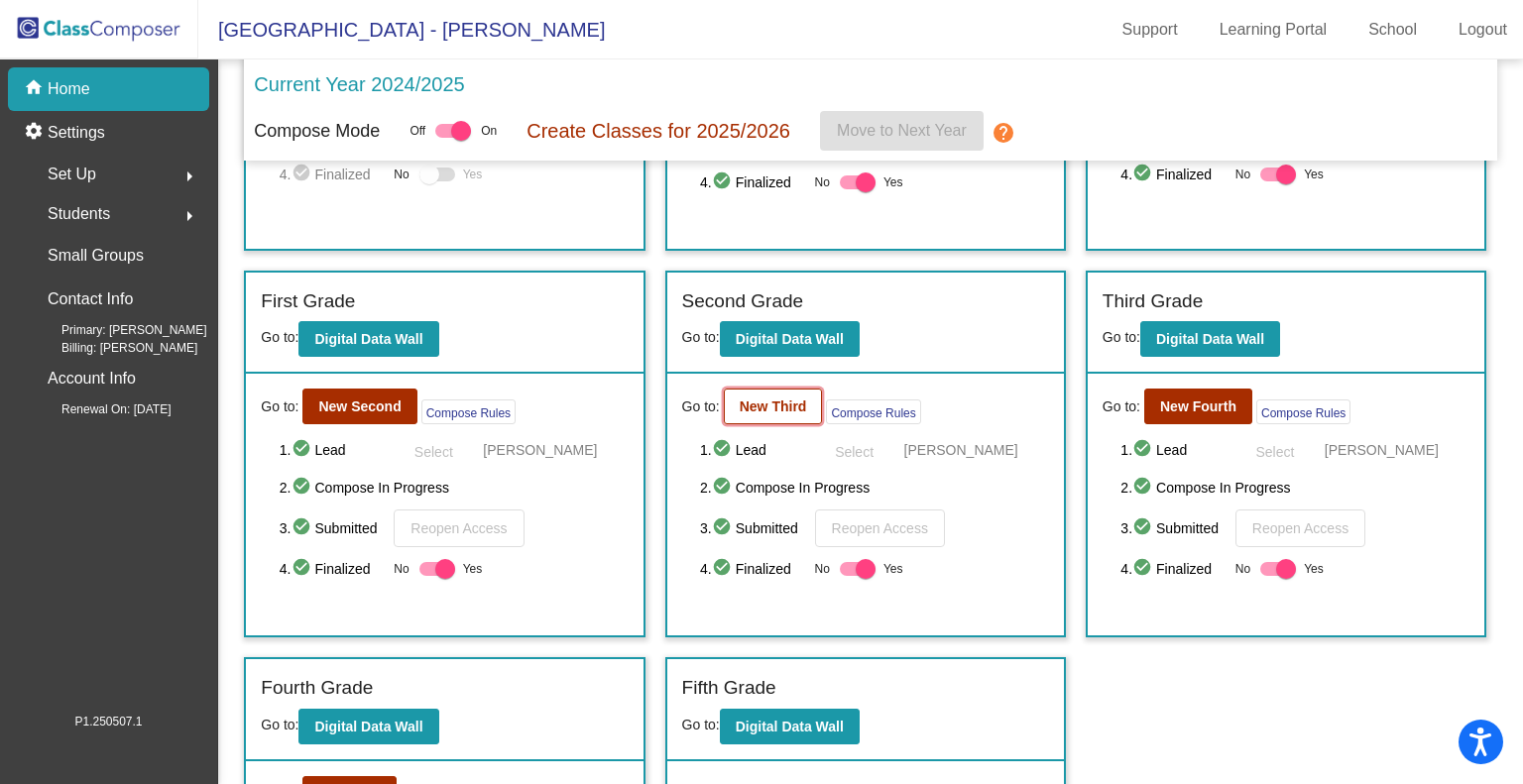 click on "New Third" 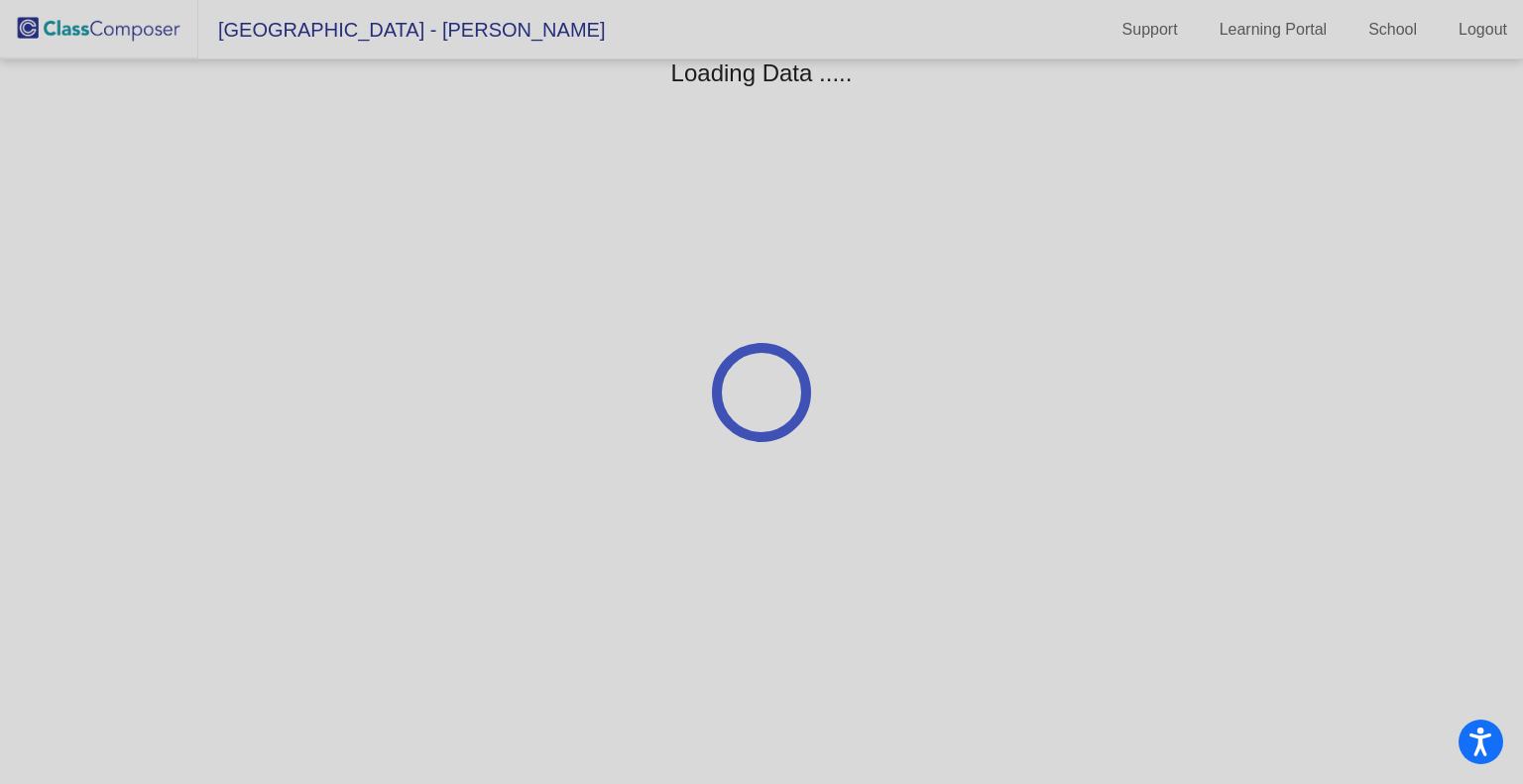 scroll, scrollTop: 0, scrollLeft: 0, axis: both 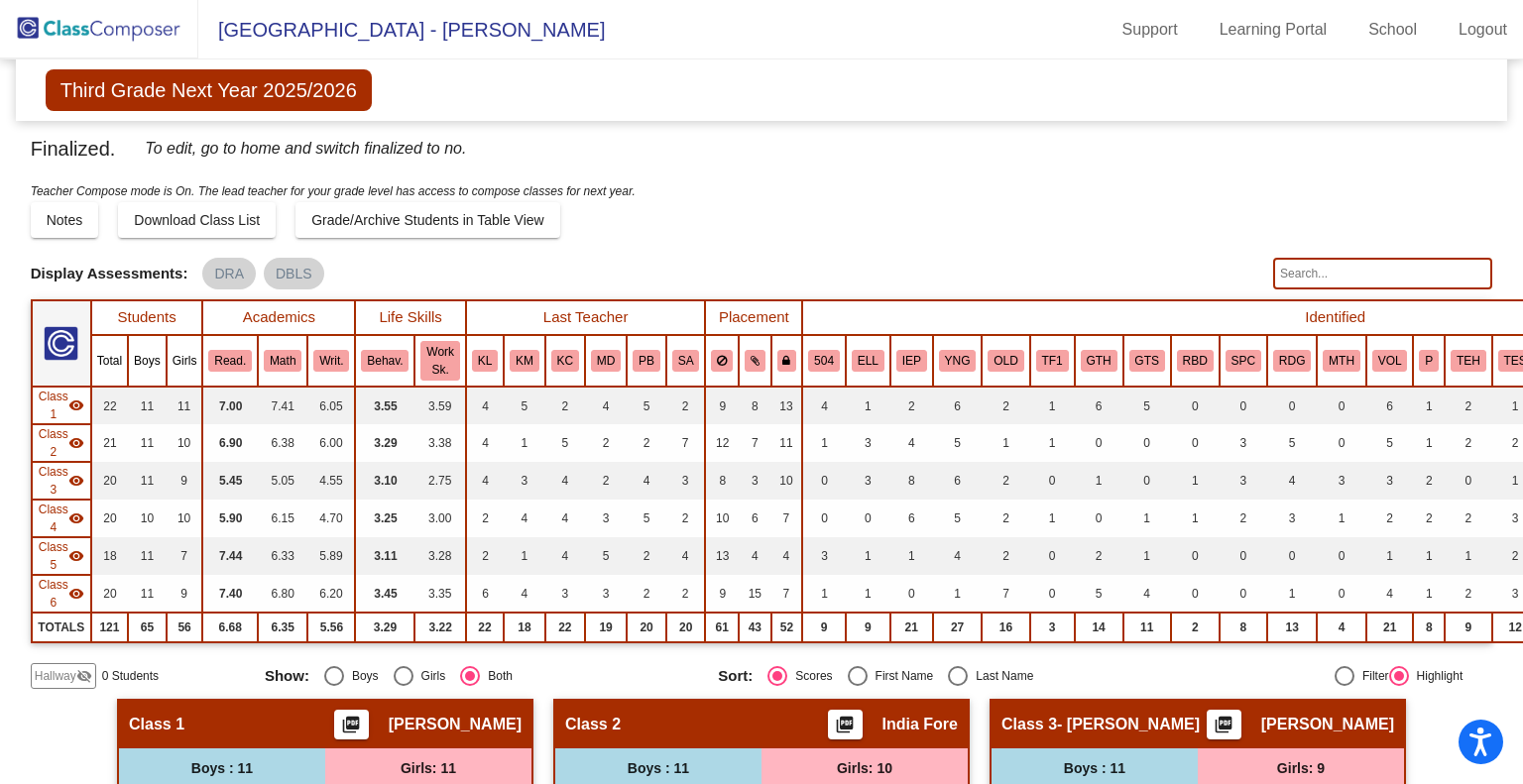 click 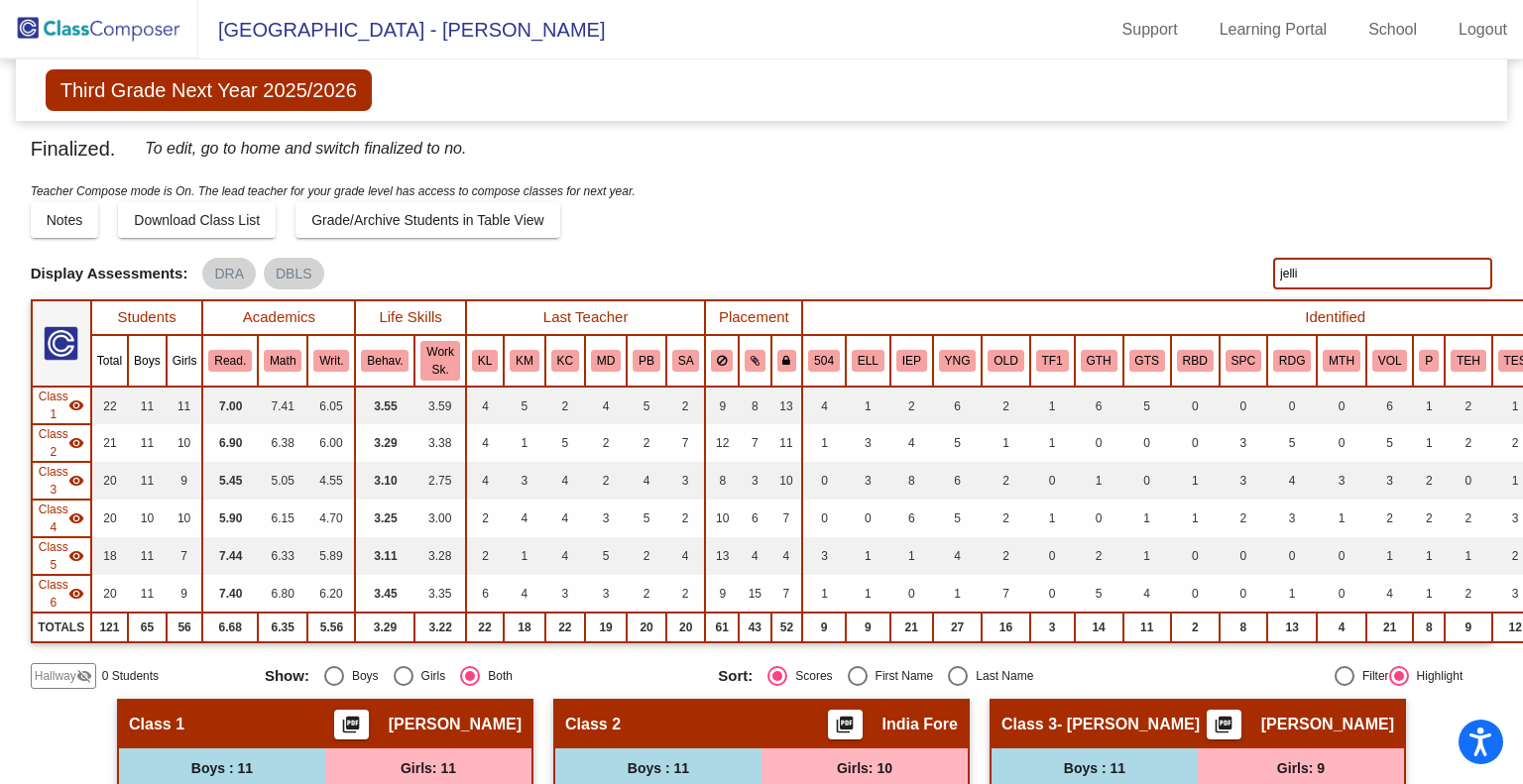 type on "jellis" 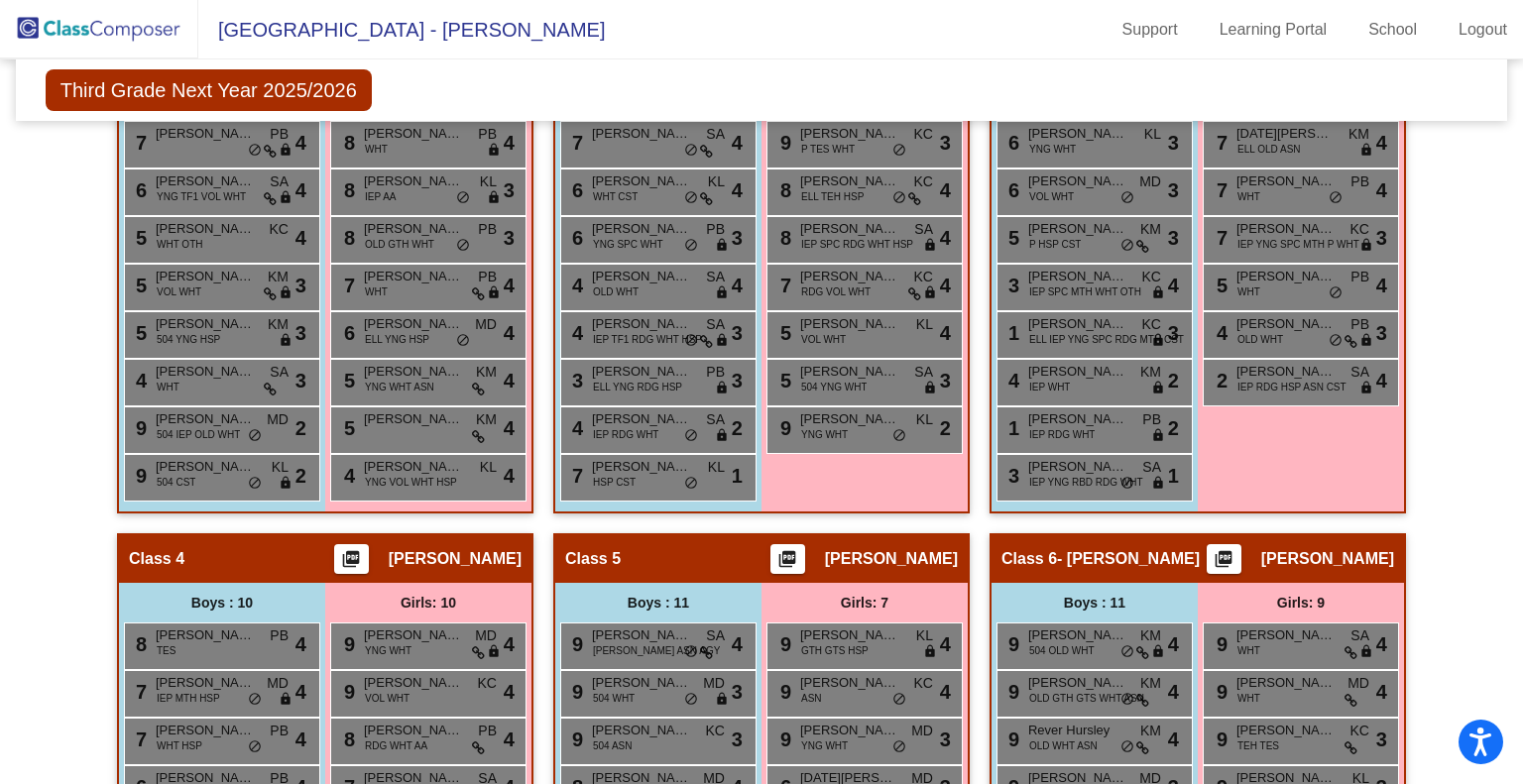 scroll, scrollTop: 0, scrollLeft: 0, axis: both 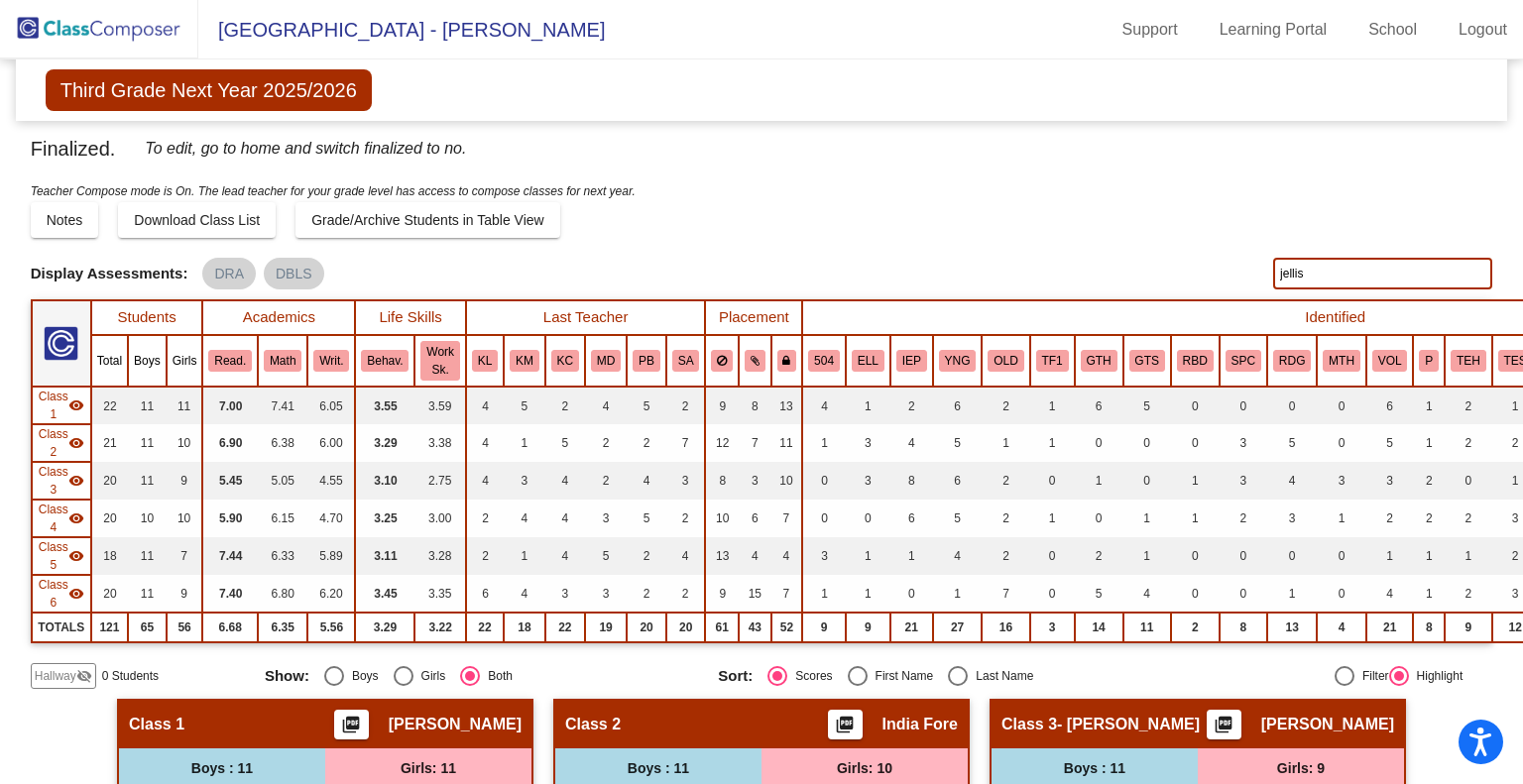drag, startPoint x: 1310, startPoint y: 268, endPoint x: 1235, endPoint y: 272, distance: 75.10659 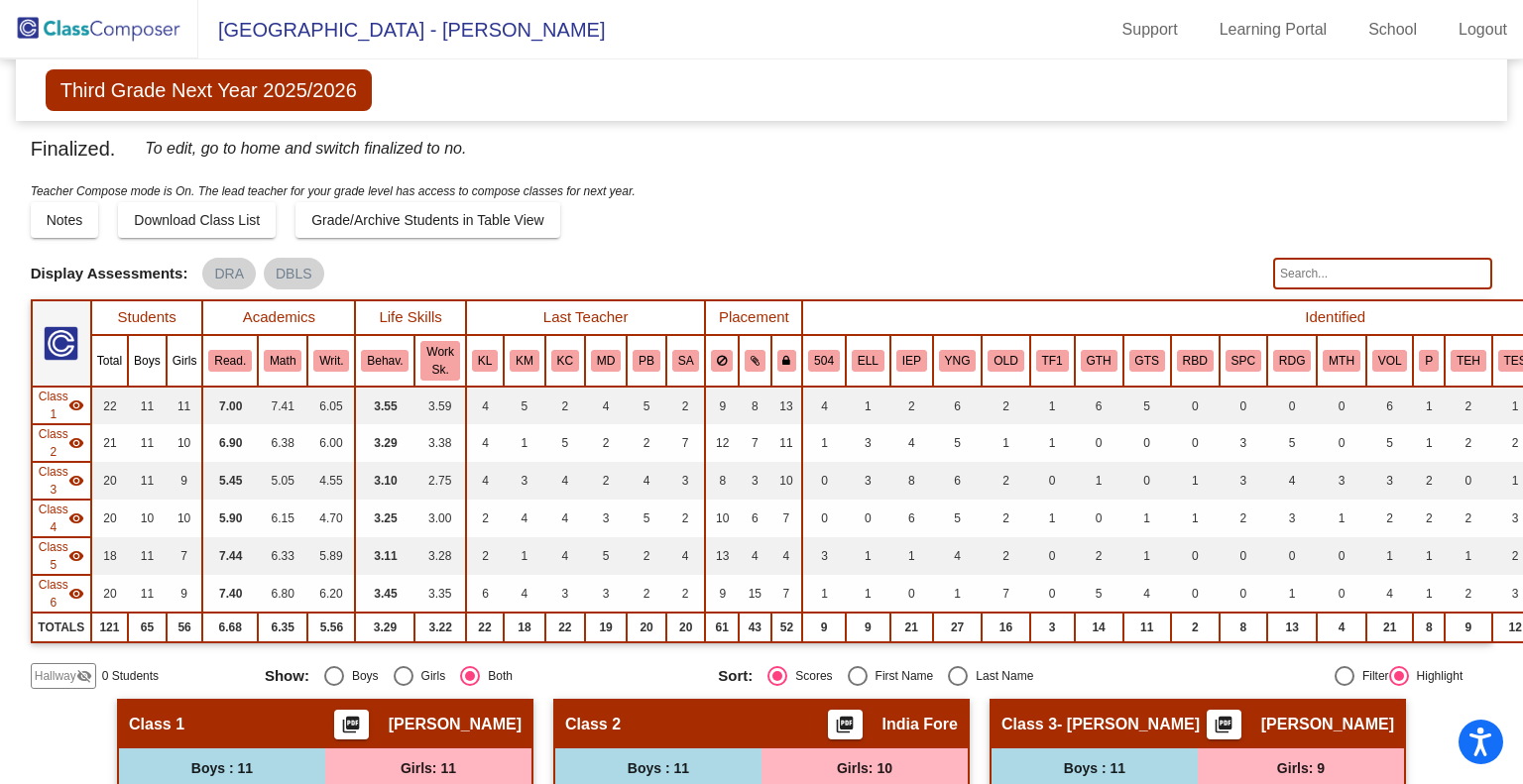 click 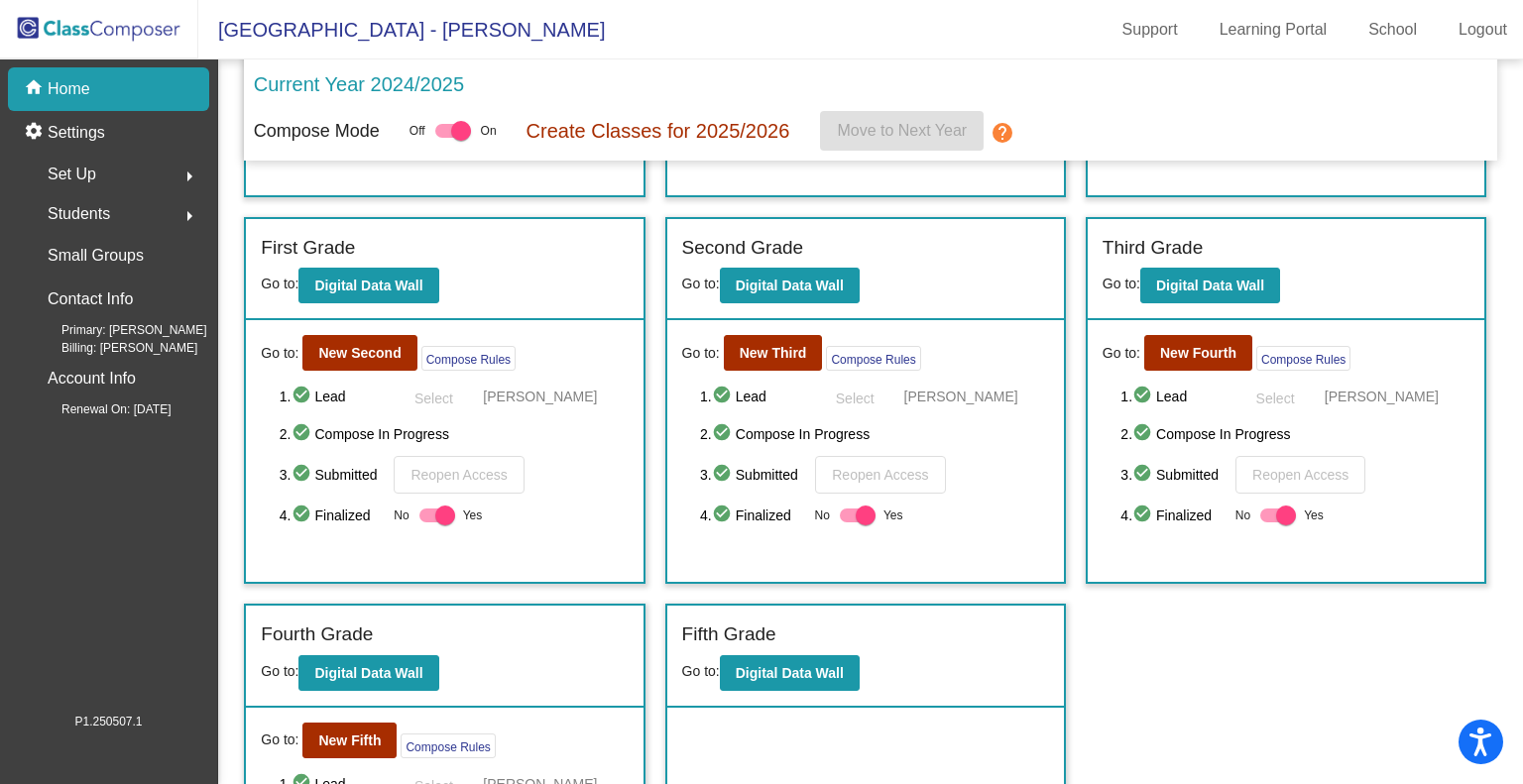 scroll, scrollTop: 396, scrollLeft: 0, axis: vertical 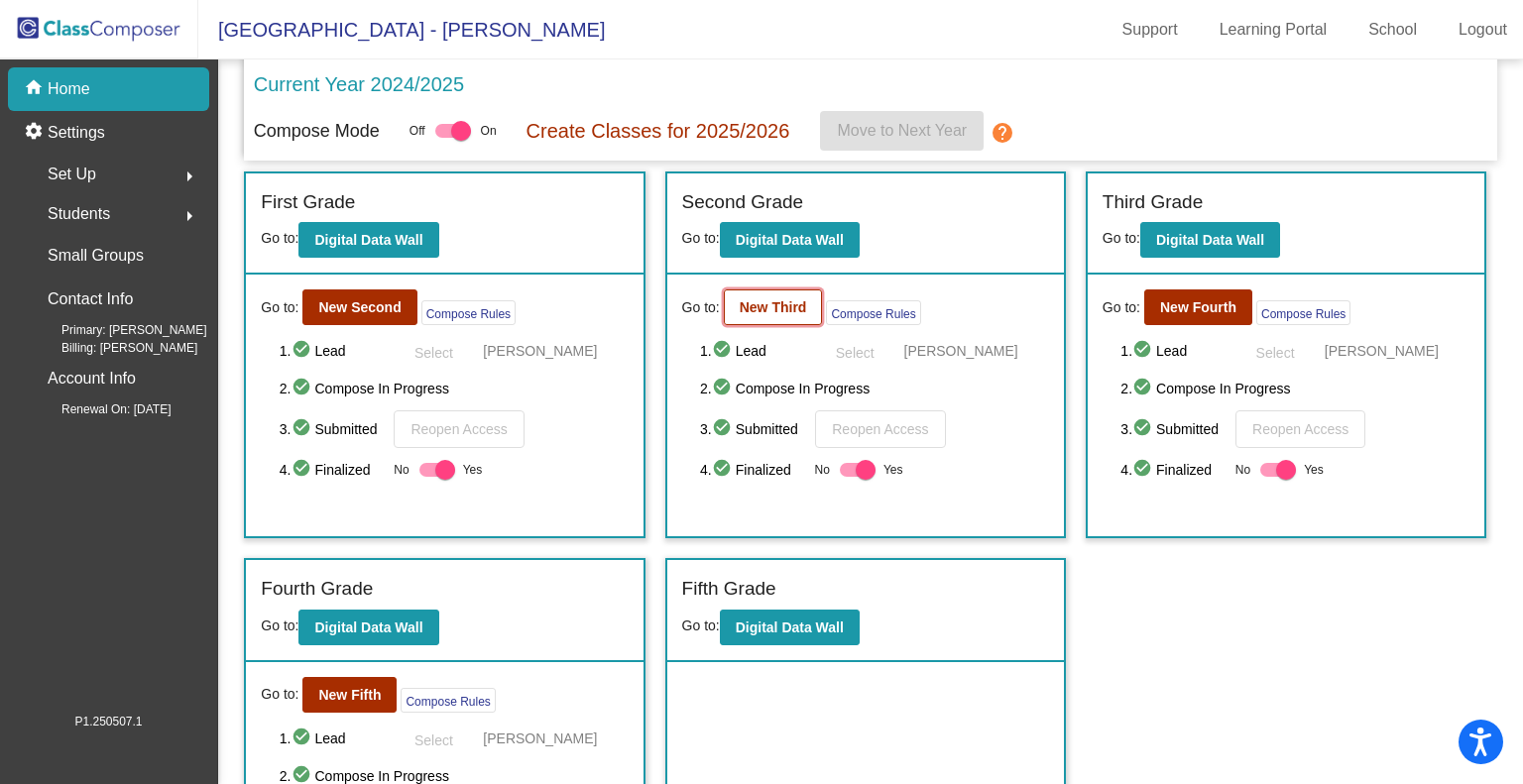 click on "New Third" 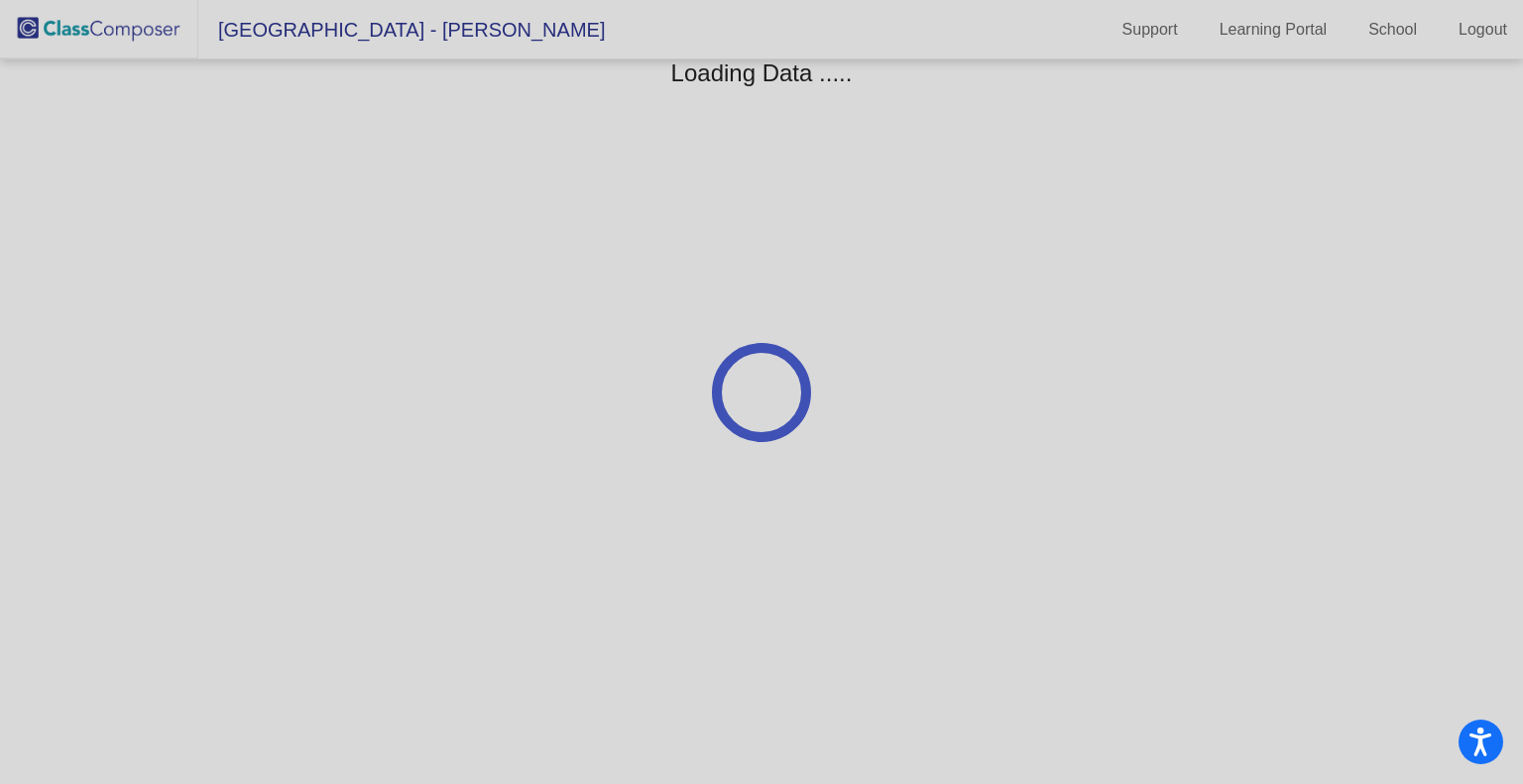 scroll, scrollTop: 0, scrollLeft: 0, axis: both 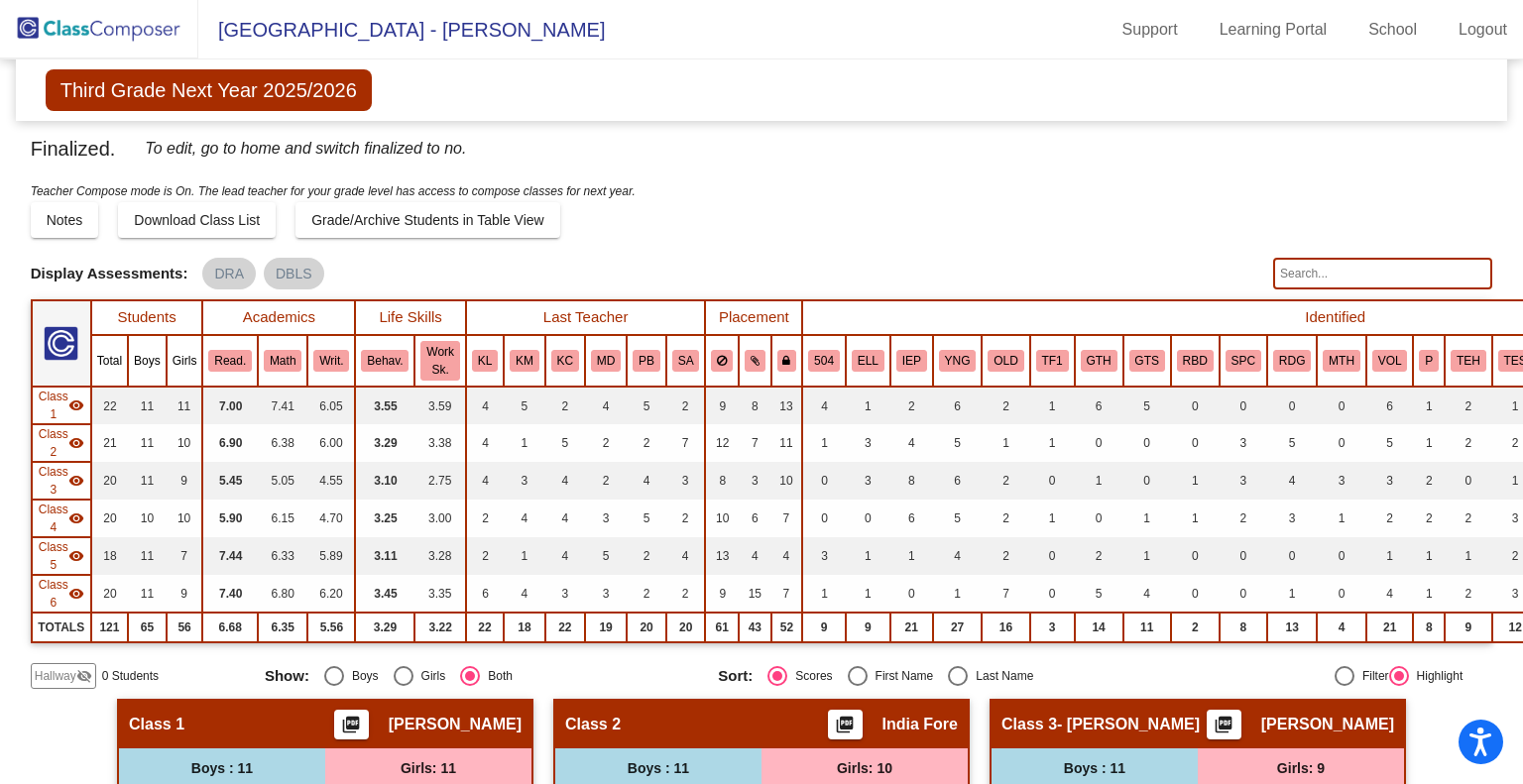 click 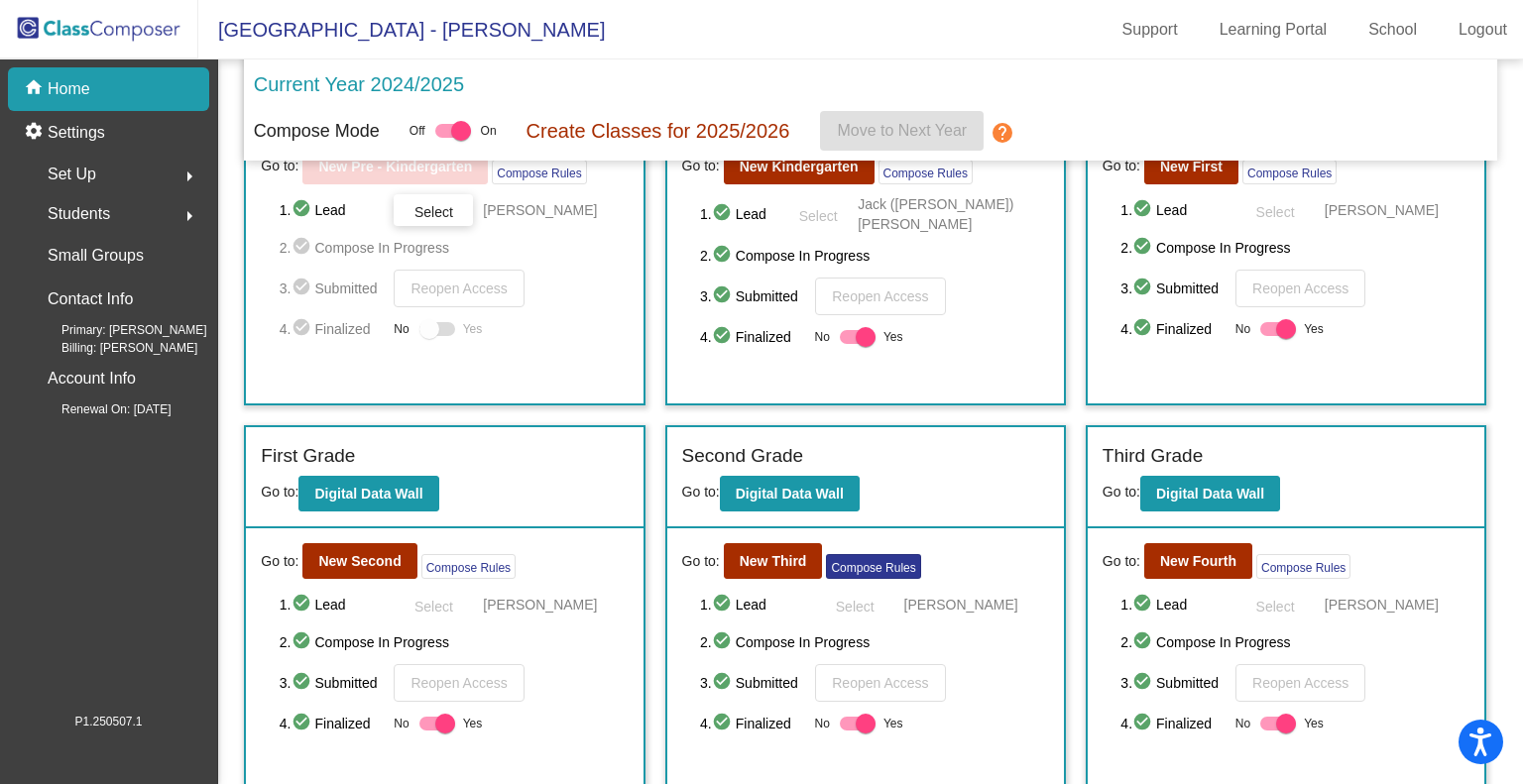 scroll, scrollTop: 297, scrollLeft: 0, axis: vertical 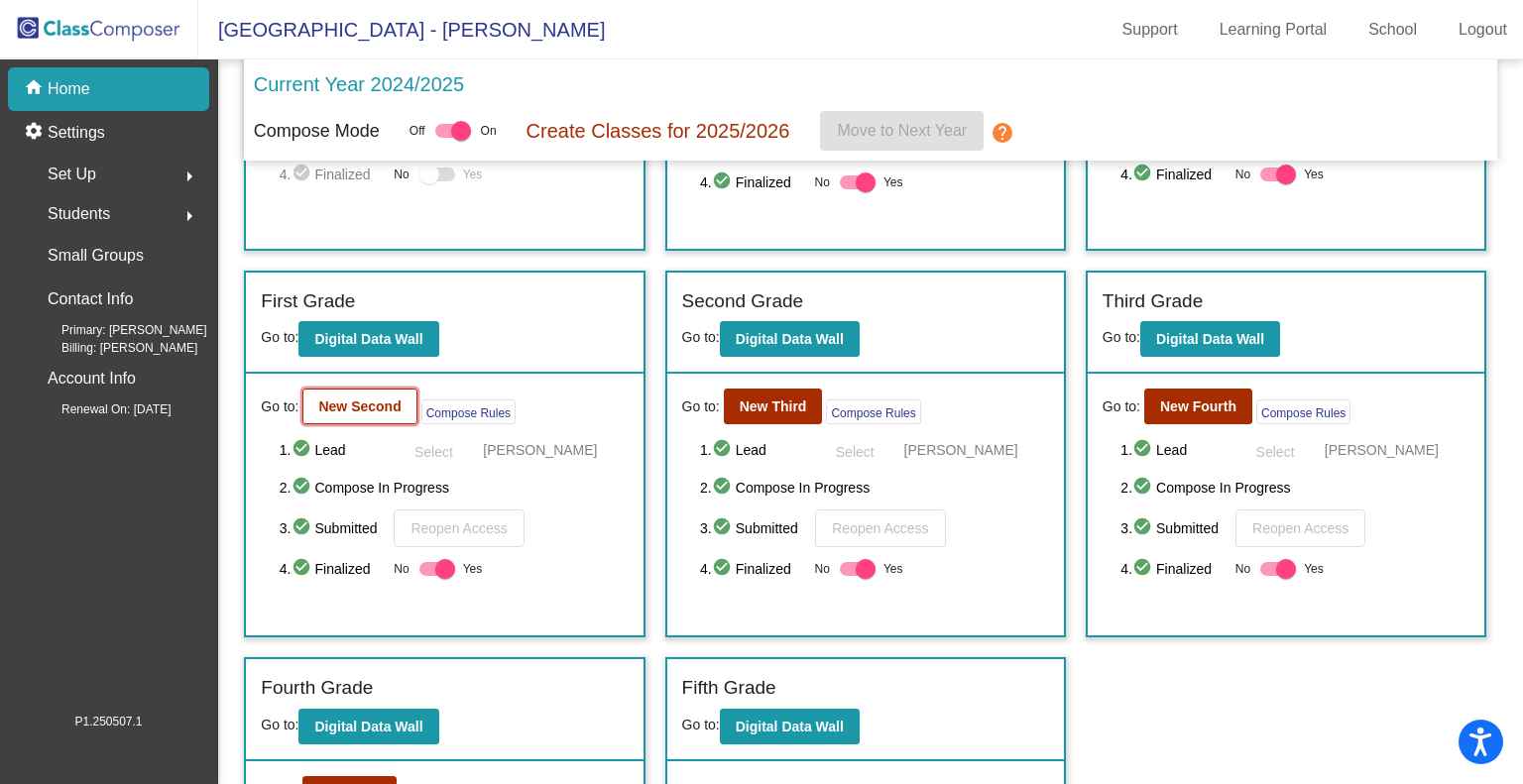 click on "New Second" 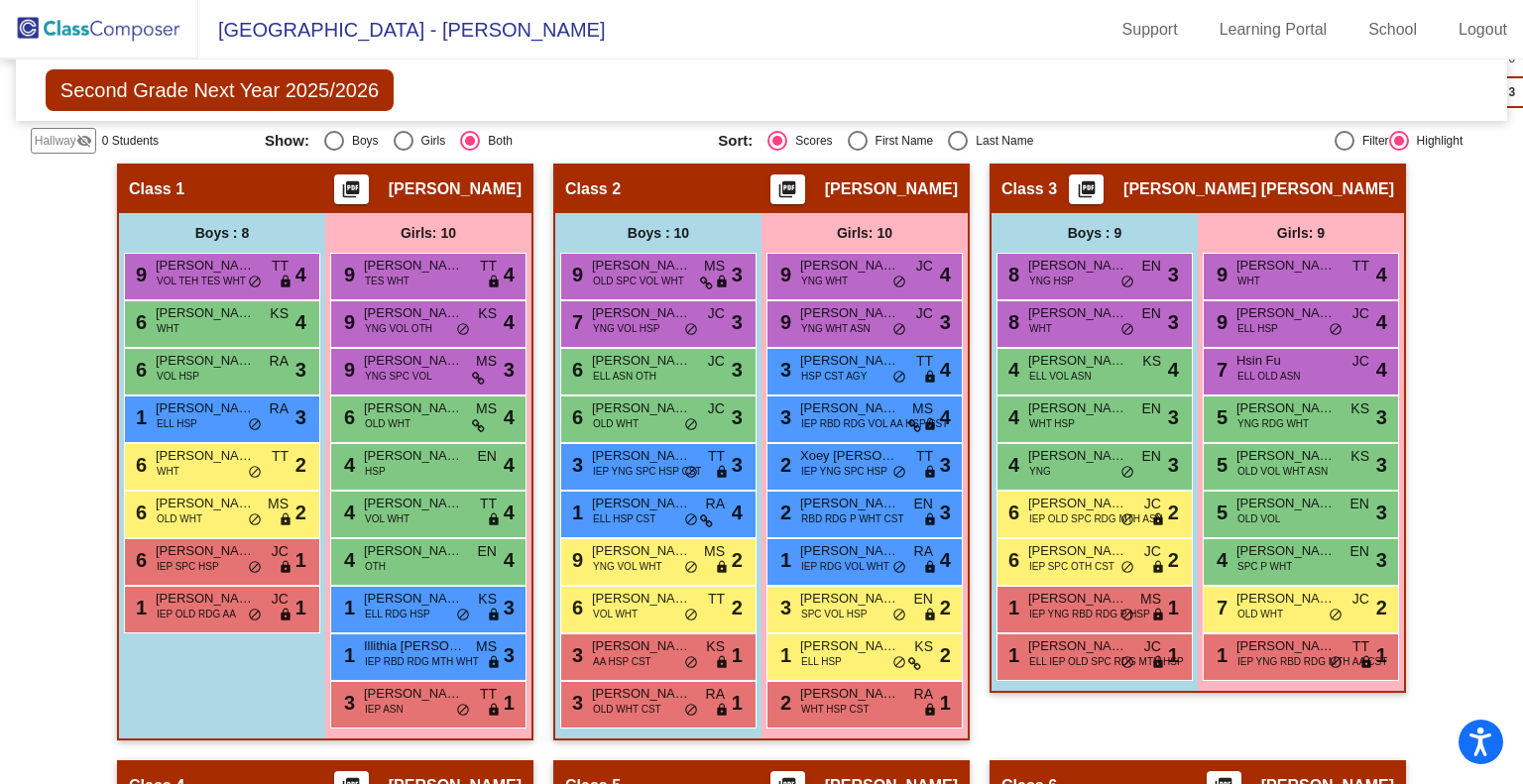 scroll, scrollTop: 564, scrollLeft: 0, axis: vertical 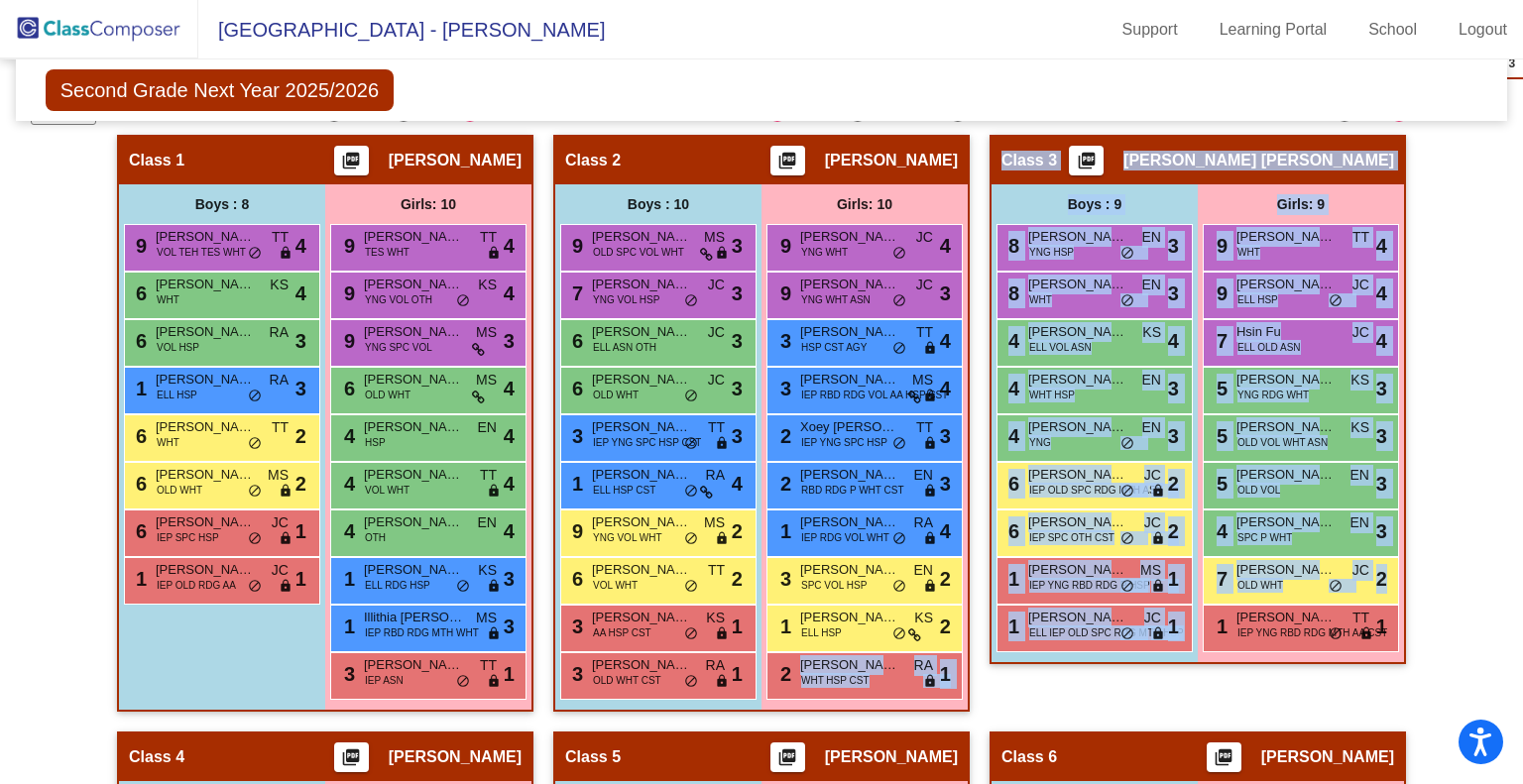 drag, startPoint x: 881, startPoint y: 673, endPoint x: 1189, endPoint y: 654, distance: 308.58548 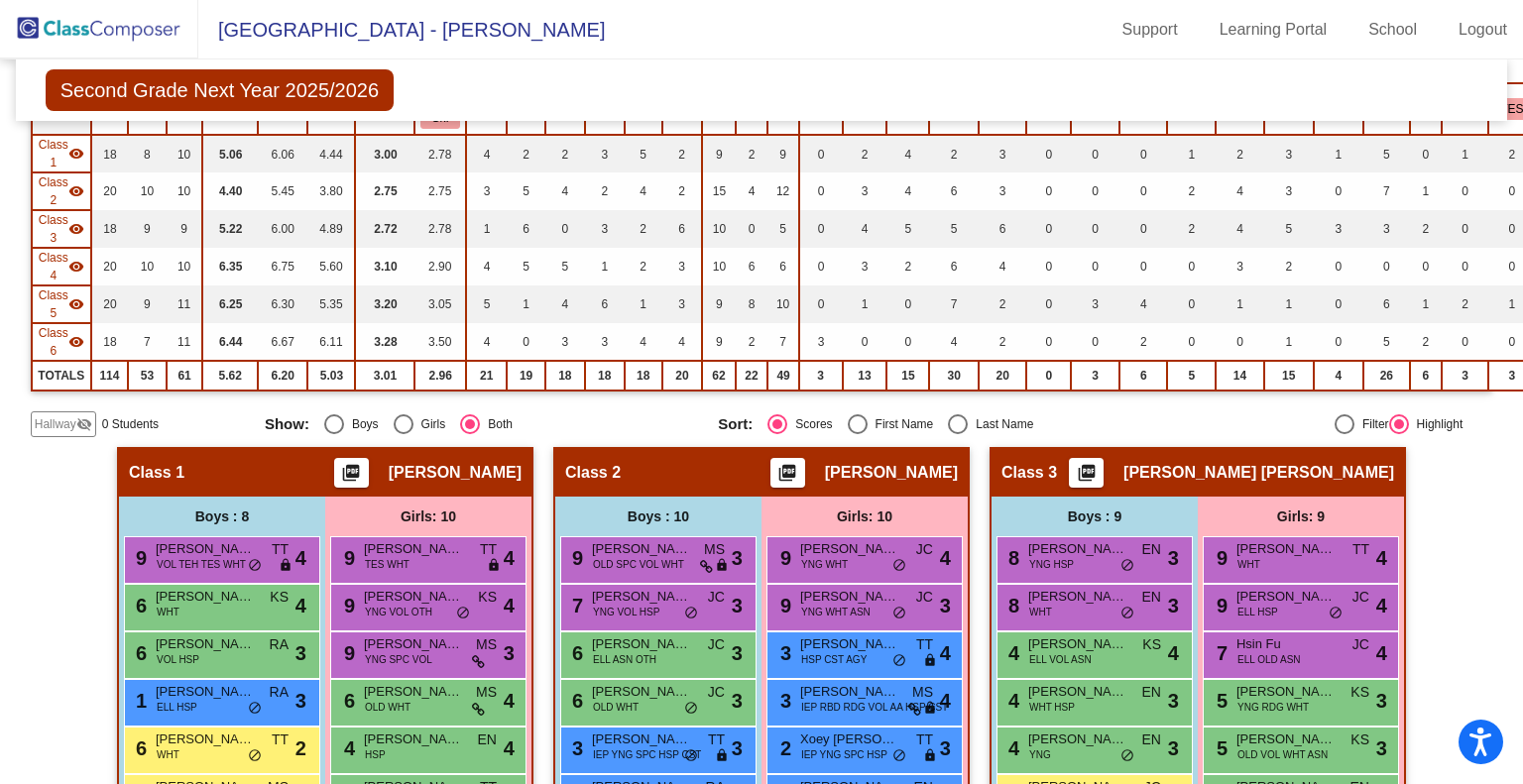 scroll, scrollTop: 0, scrollLeft: 0, axis: both 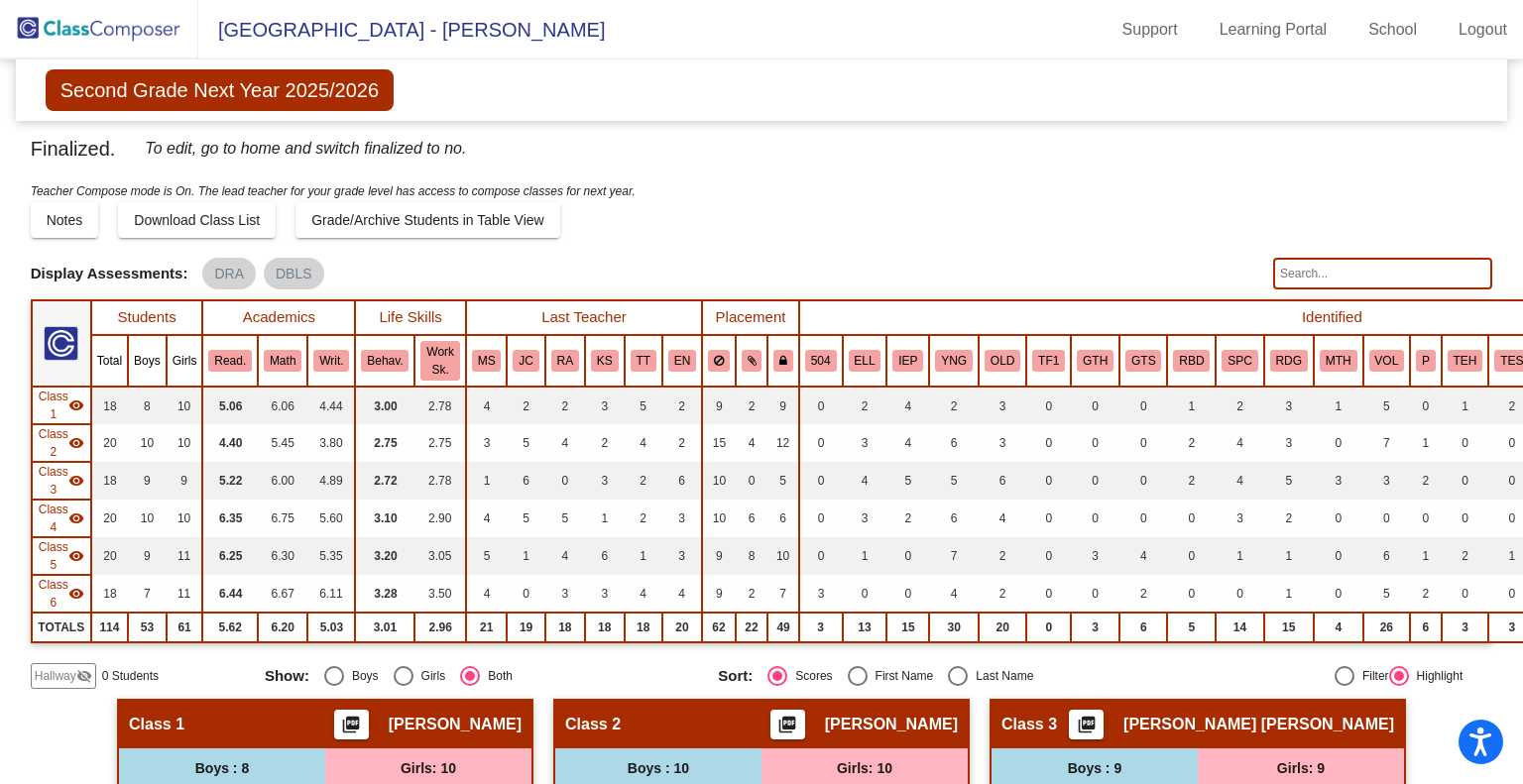 click 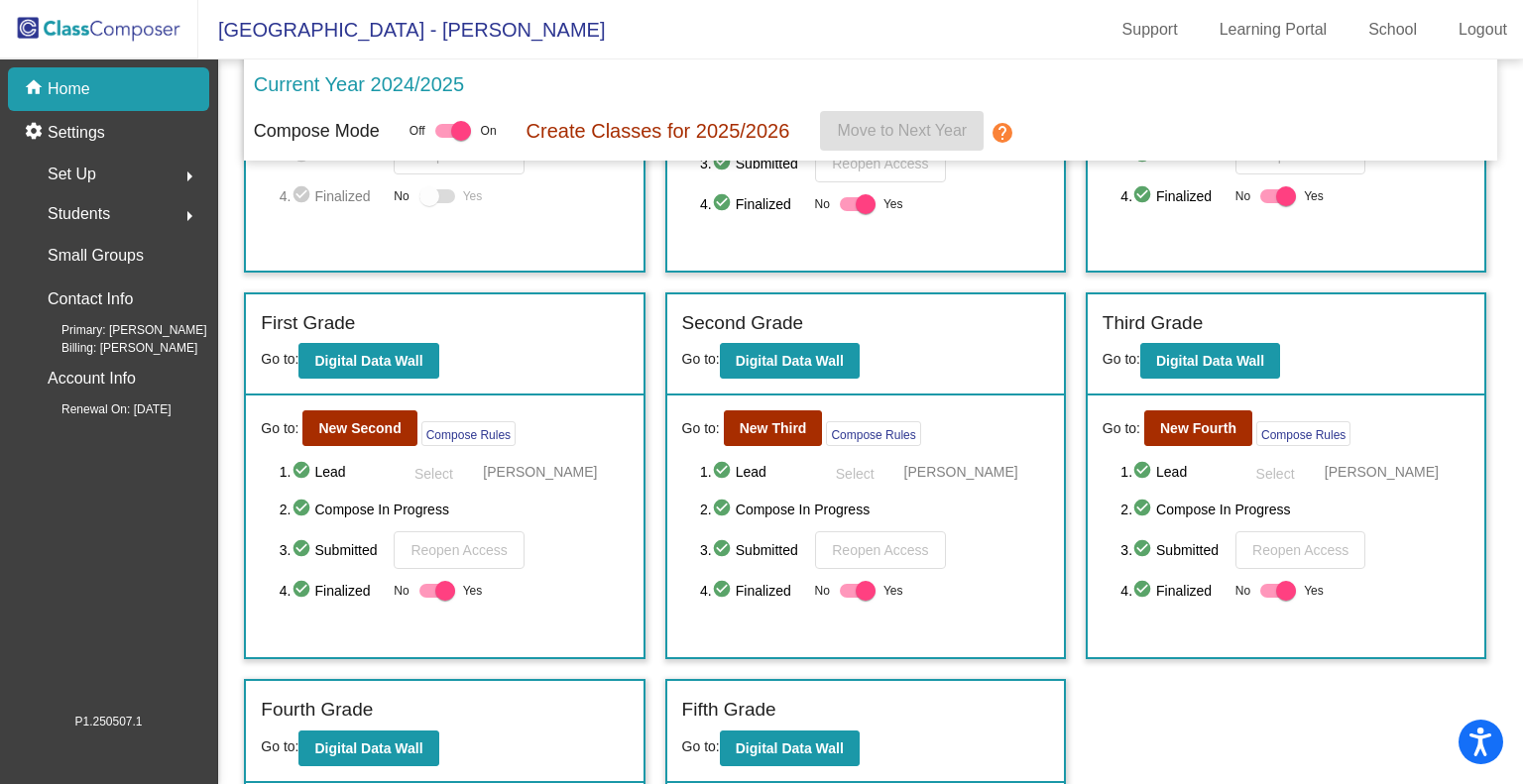 scroll, scrollTop: 297, scrollLeft: 0, axis: vertical 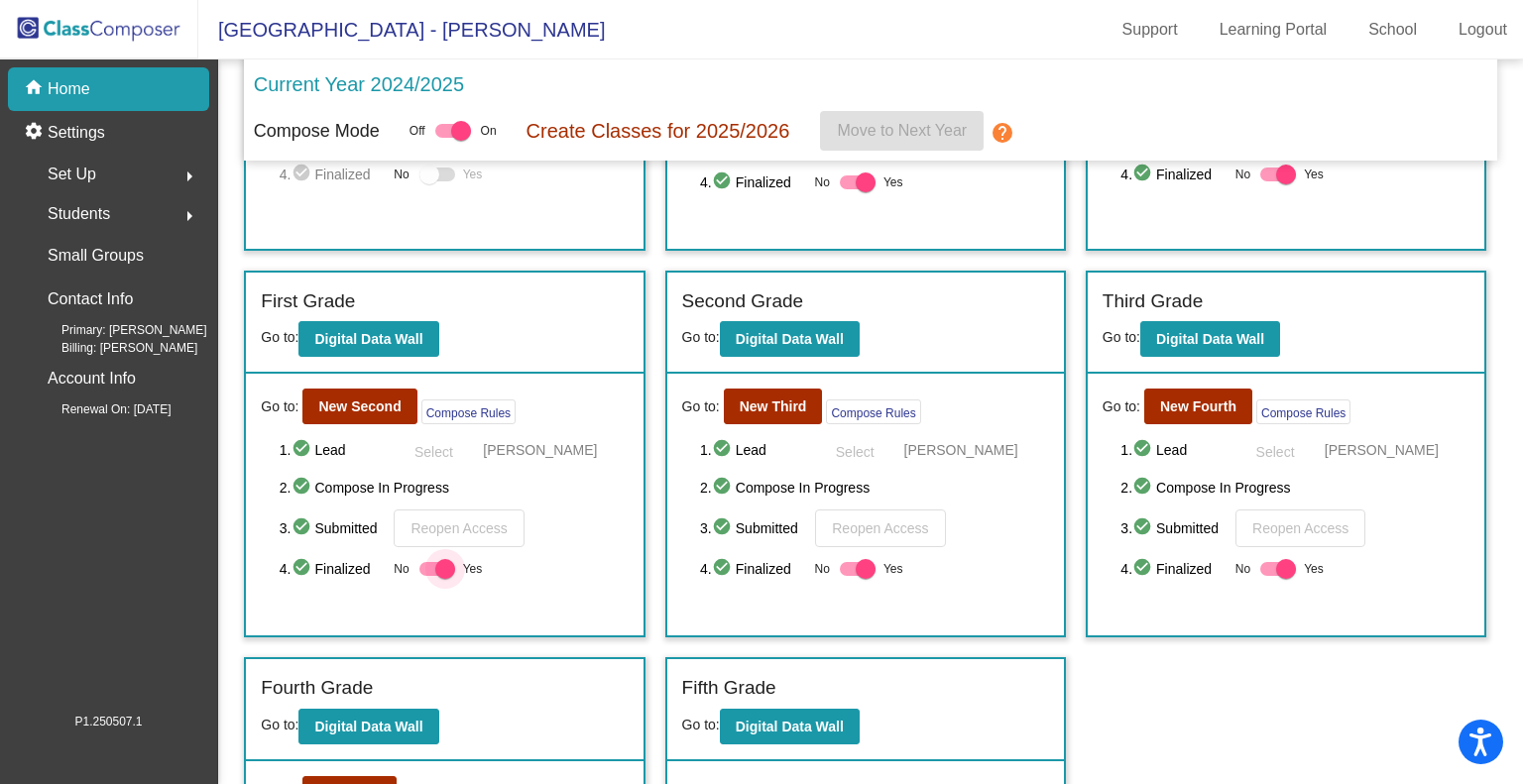 click at bounding box center (445, 569) 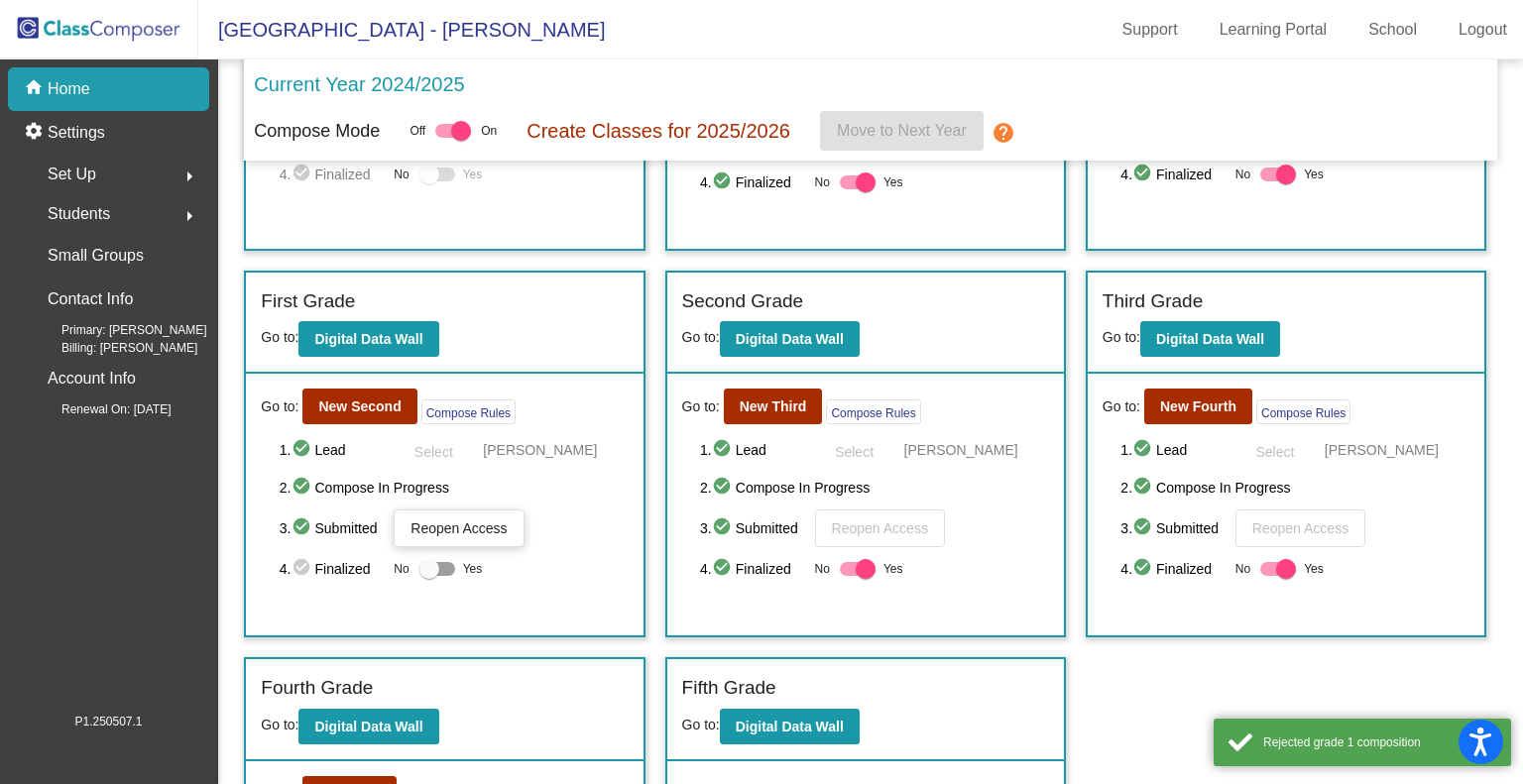 click on "Reopen Access" 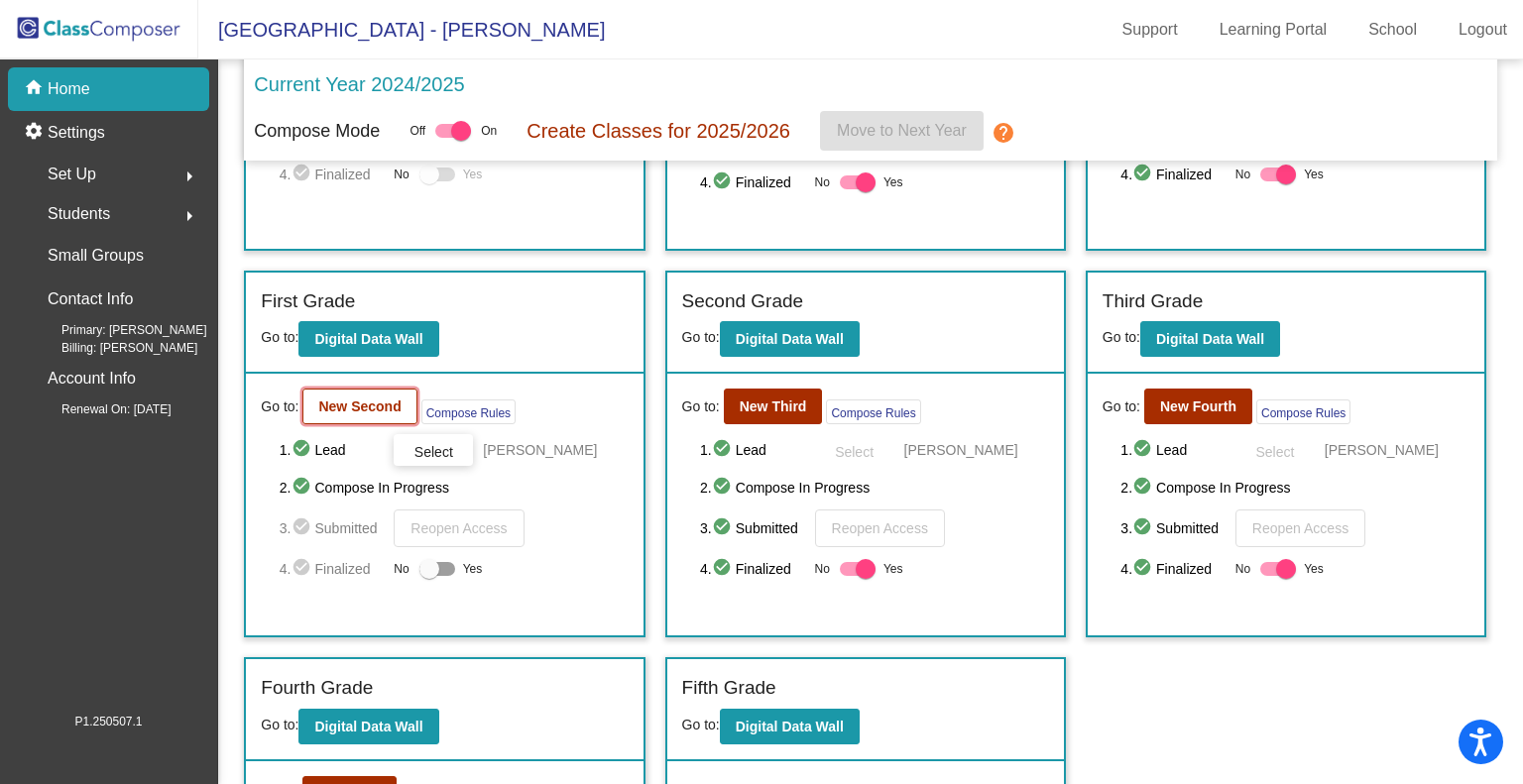 click on "New Second" 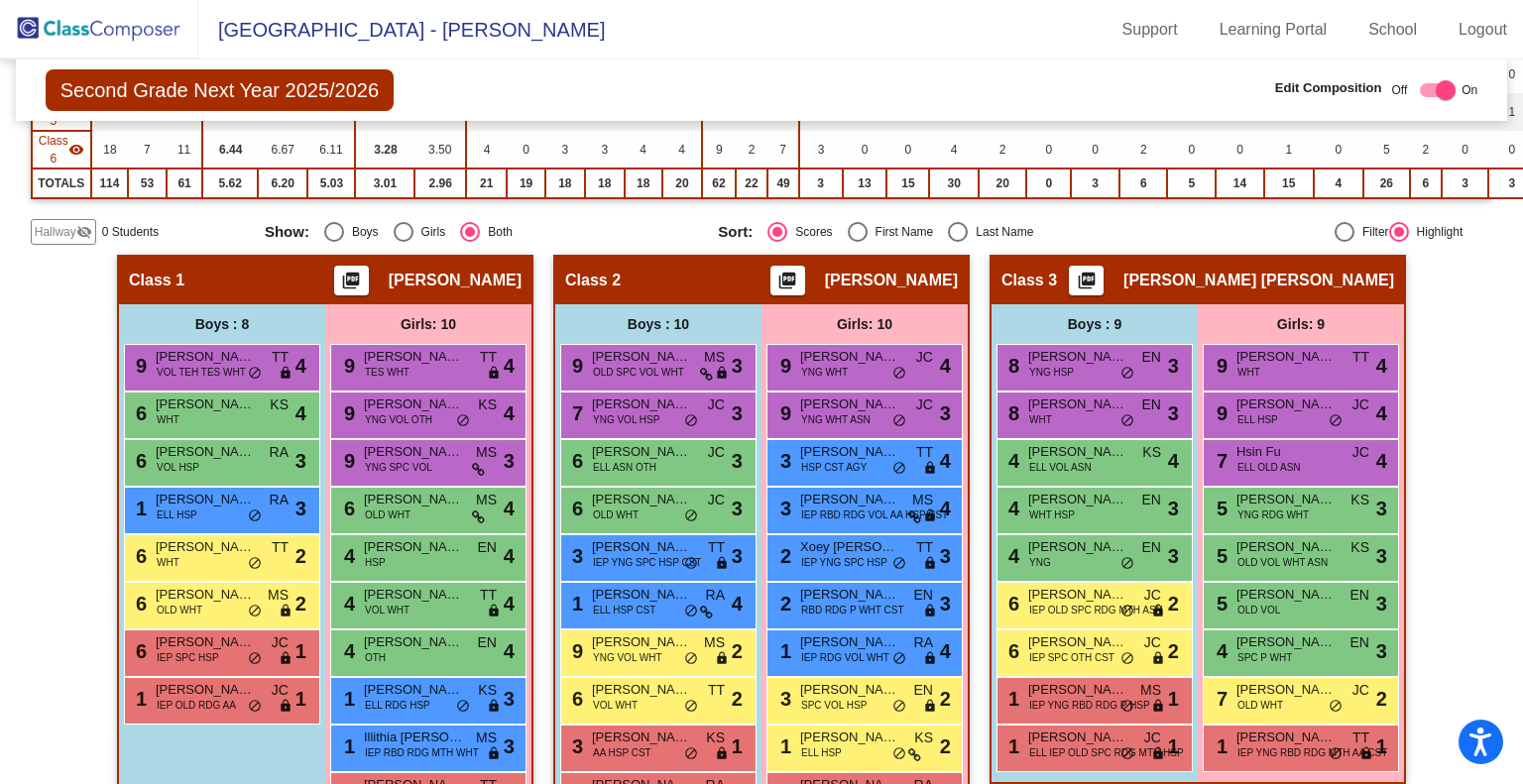 scroll, scrollTop: 496, scrollLeft: 0, axis: vertical 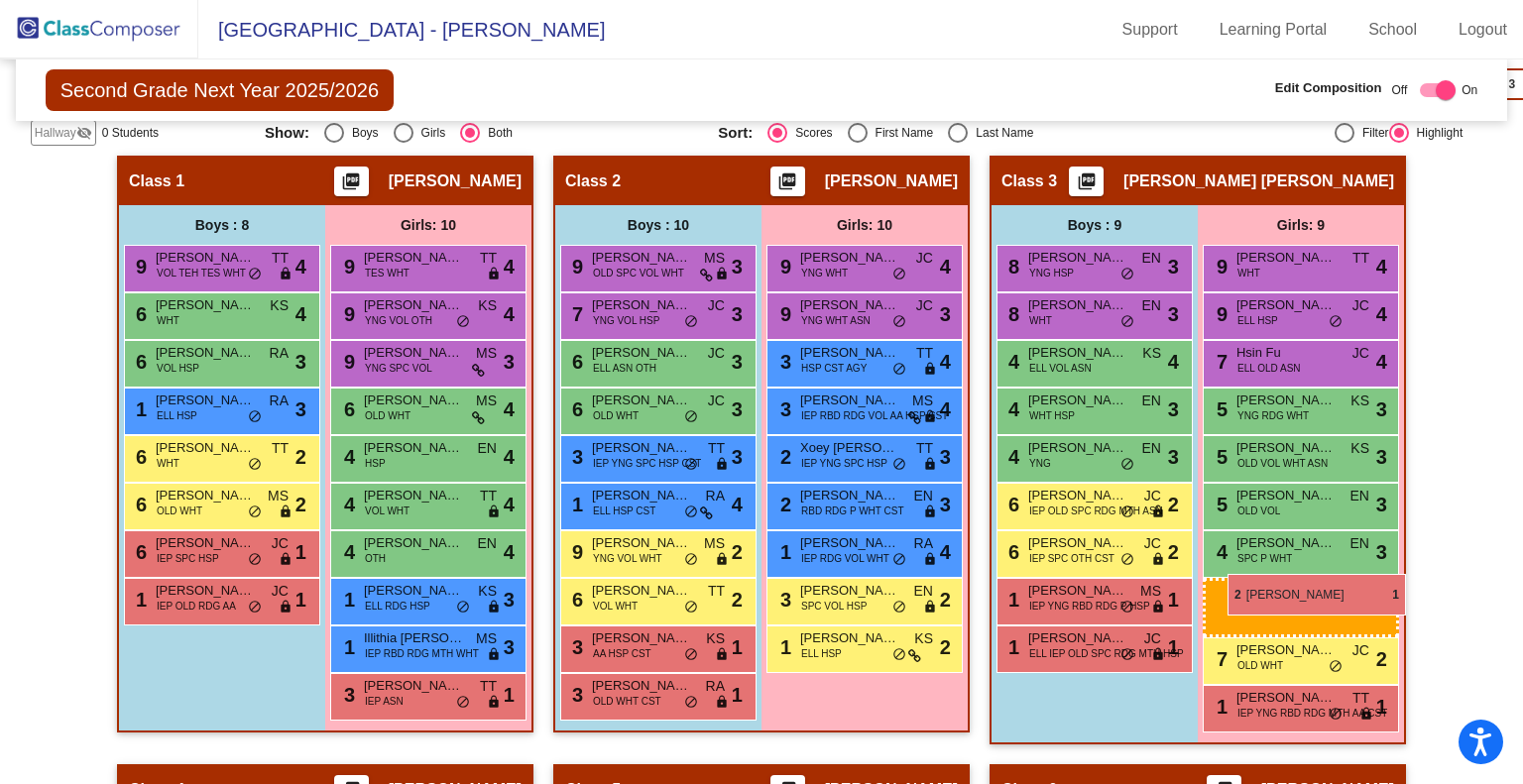 drag, startPoint x: 879, startPoint y: 689, endPoint x: 1227, endPoint y: 572, distance: 367.1417 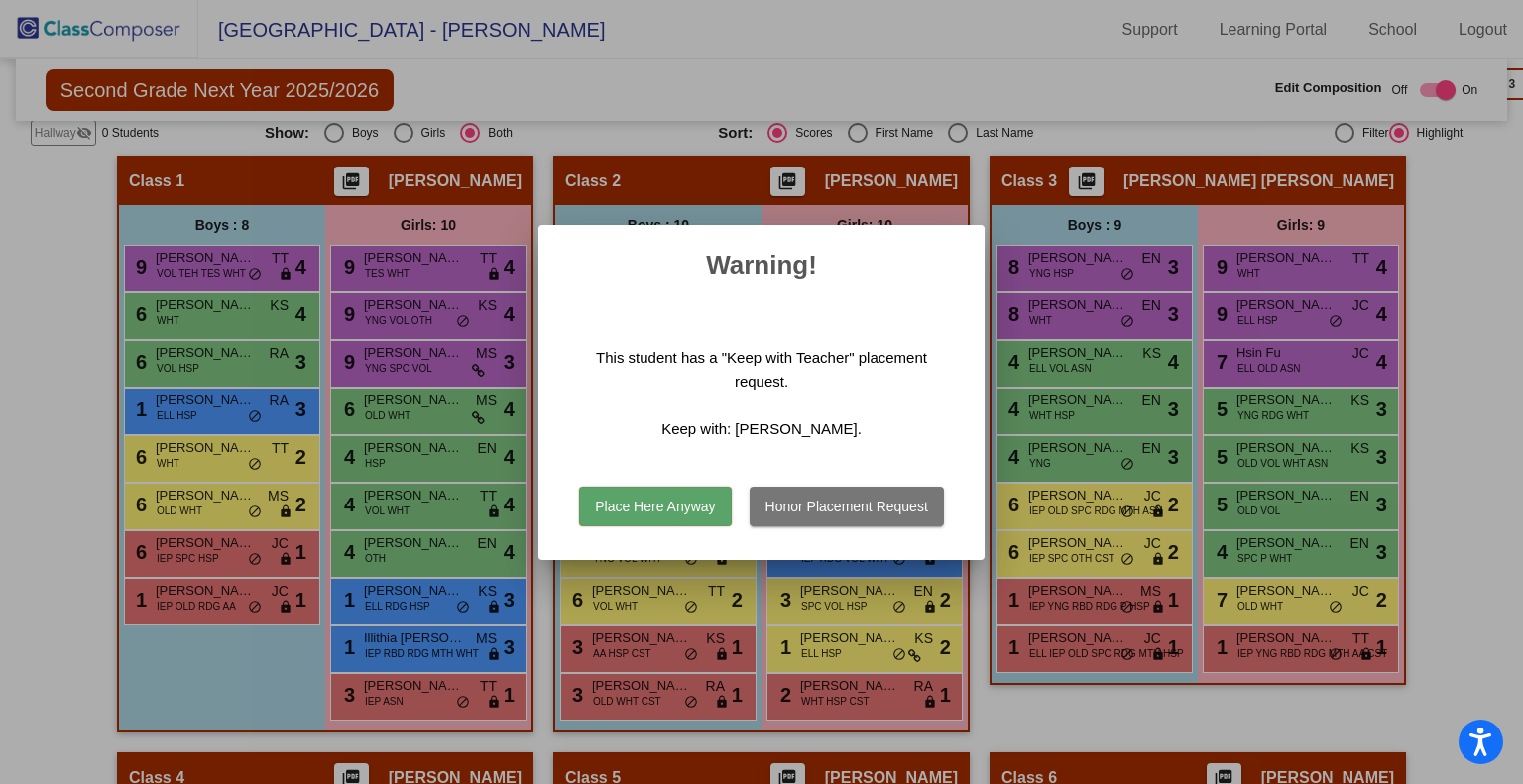 click on "Place Here Anyway" at bounding box center [654, 506] 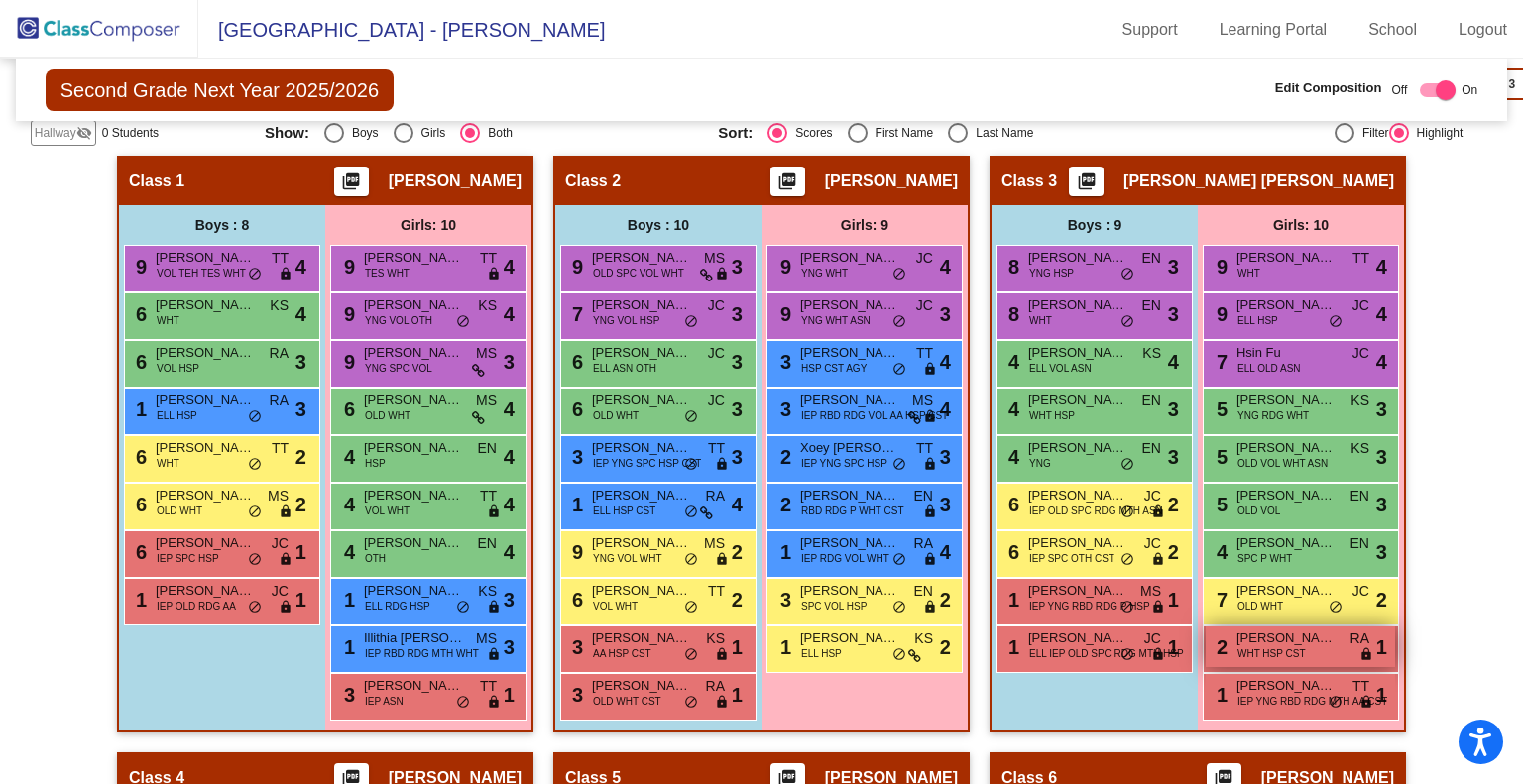 click on "Elena Jellison" at bounding box center (1286, 638) 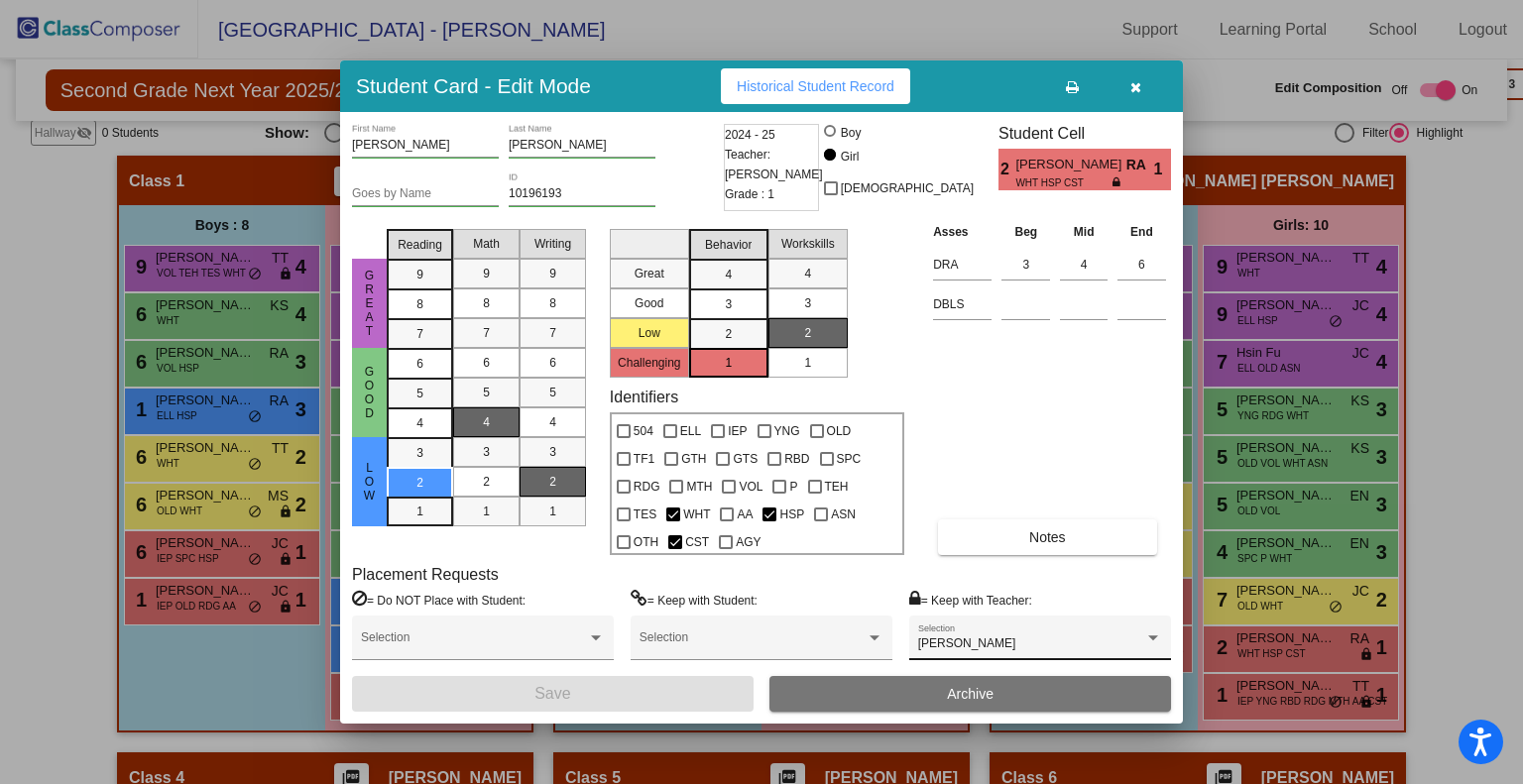 click at bounding box center [1153, 638] 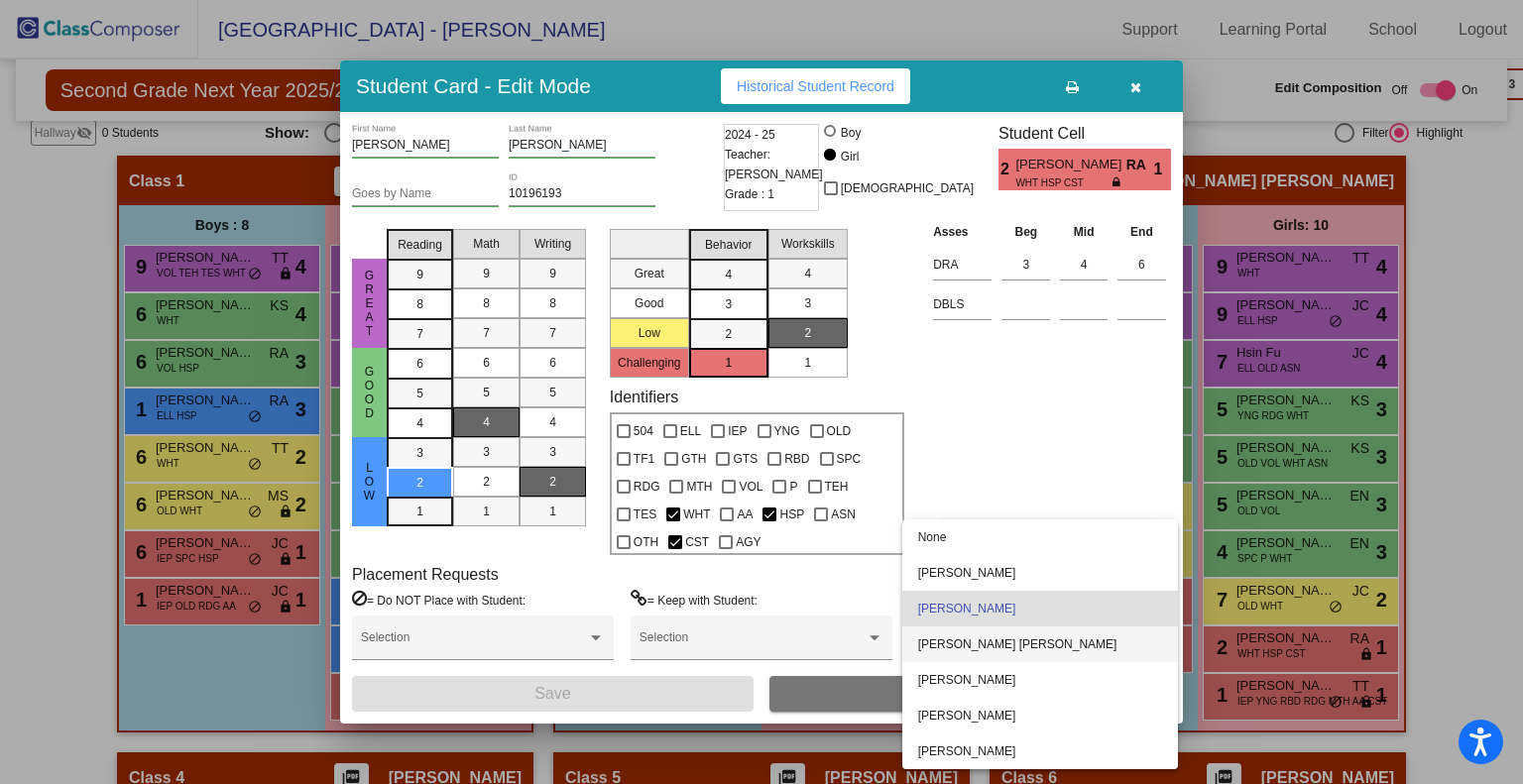 click on "Kennedy Cunningham" at bounding box center (1040, 644) 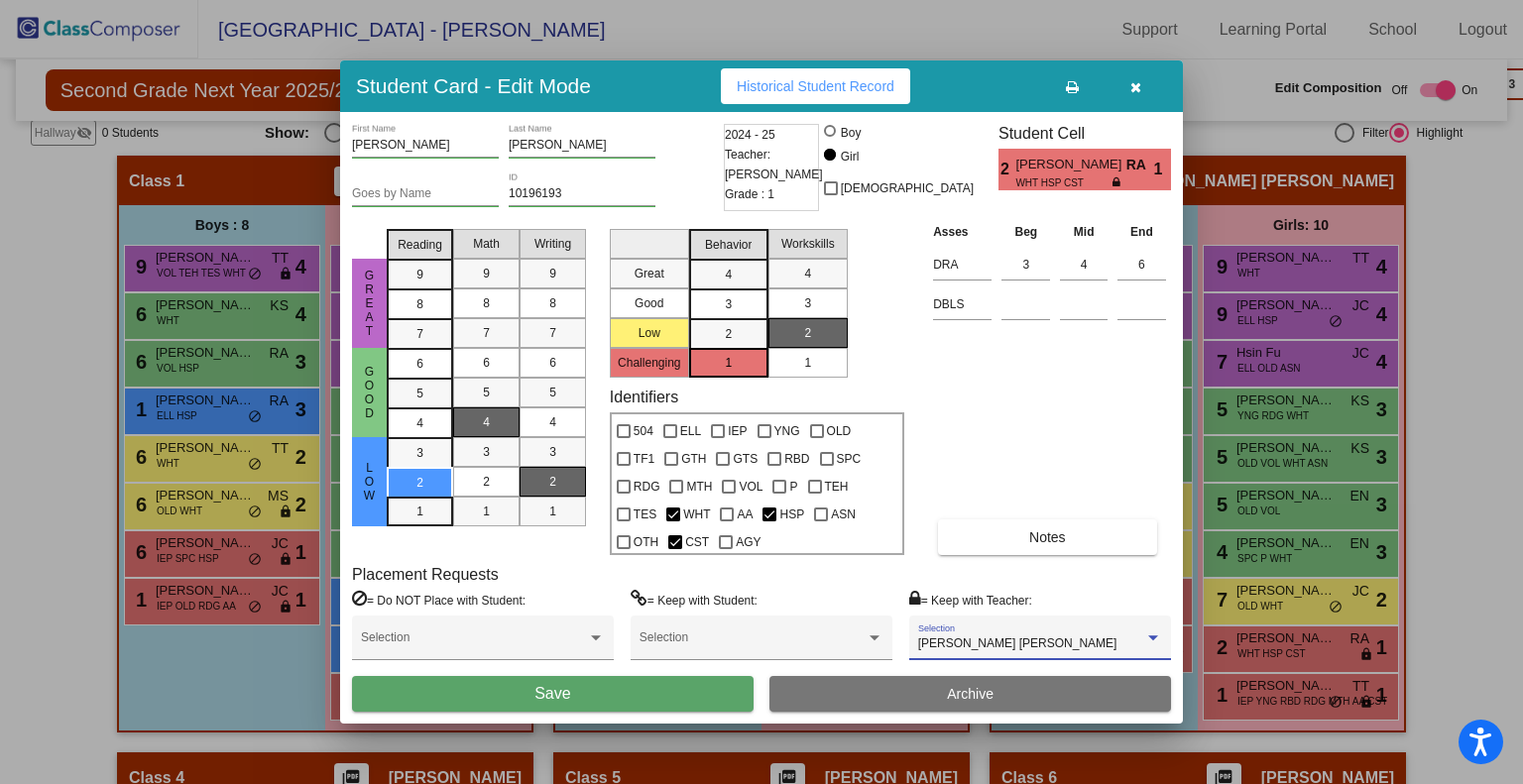 click on "Save" at bounding box center (552, 694) 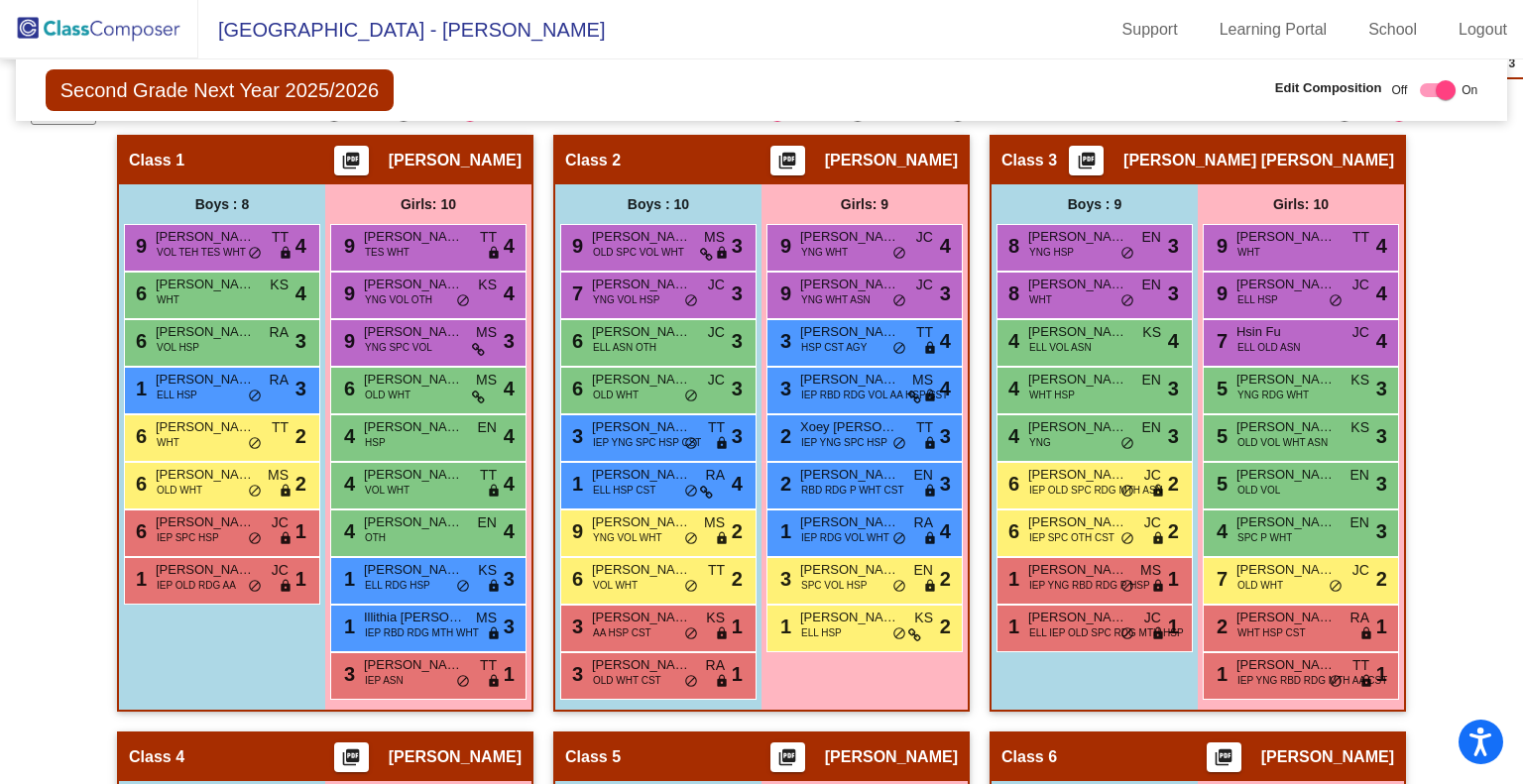 scroll, scrollTop: 120, scrollLeft: 0, axis: vertical 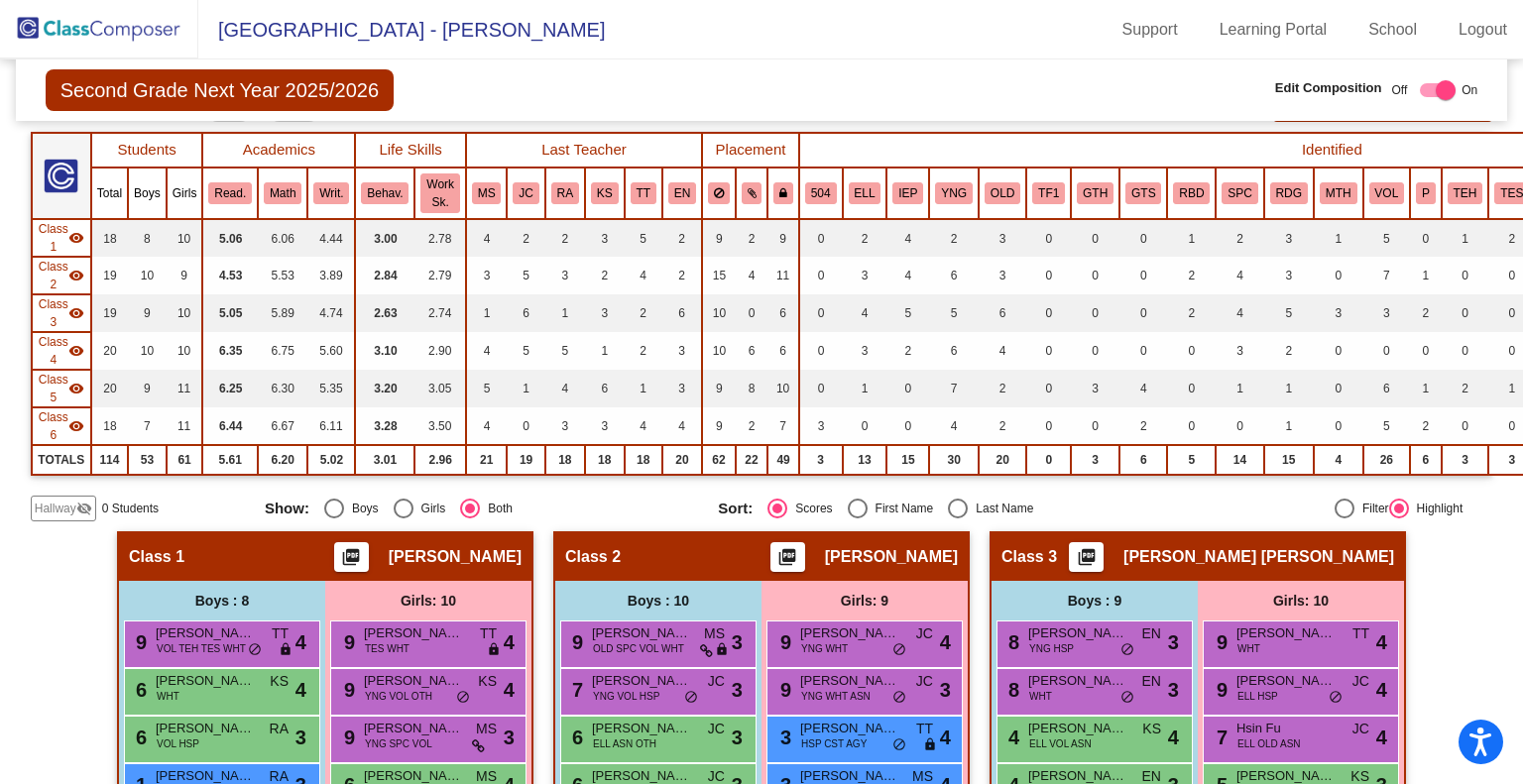 click 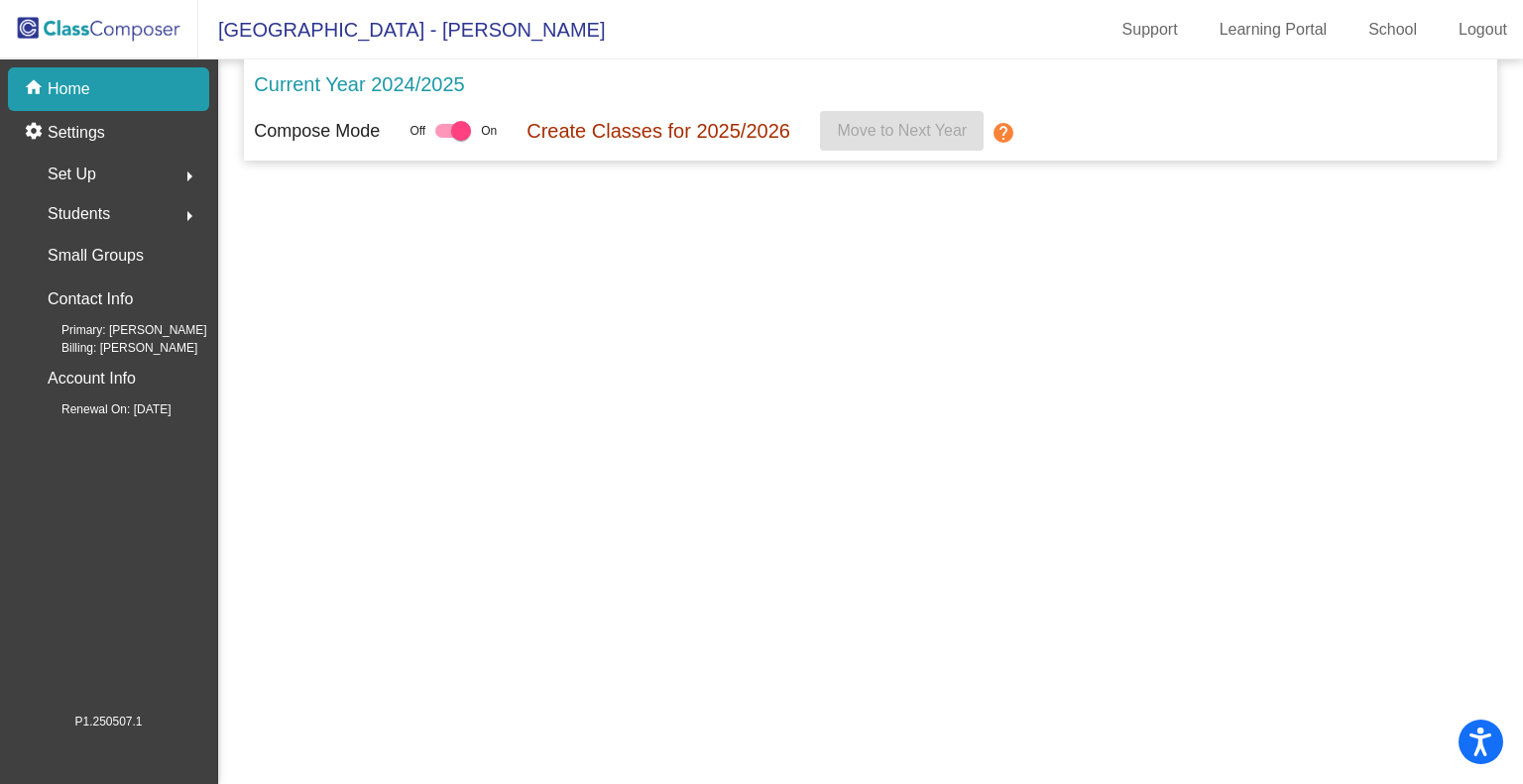 scroll, scrollTop: 0, scrollLeft: 0, axis: both 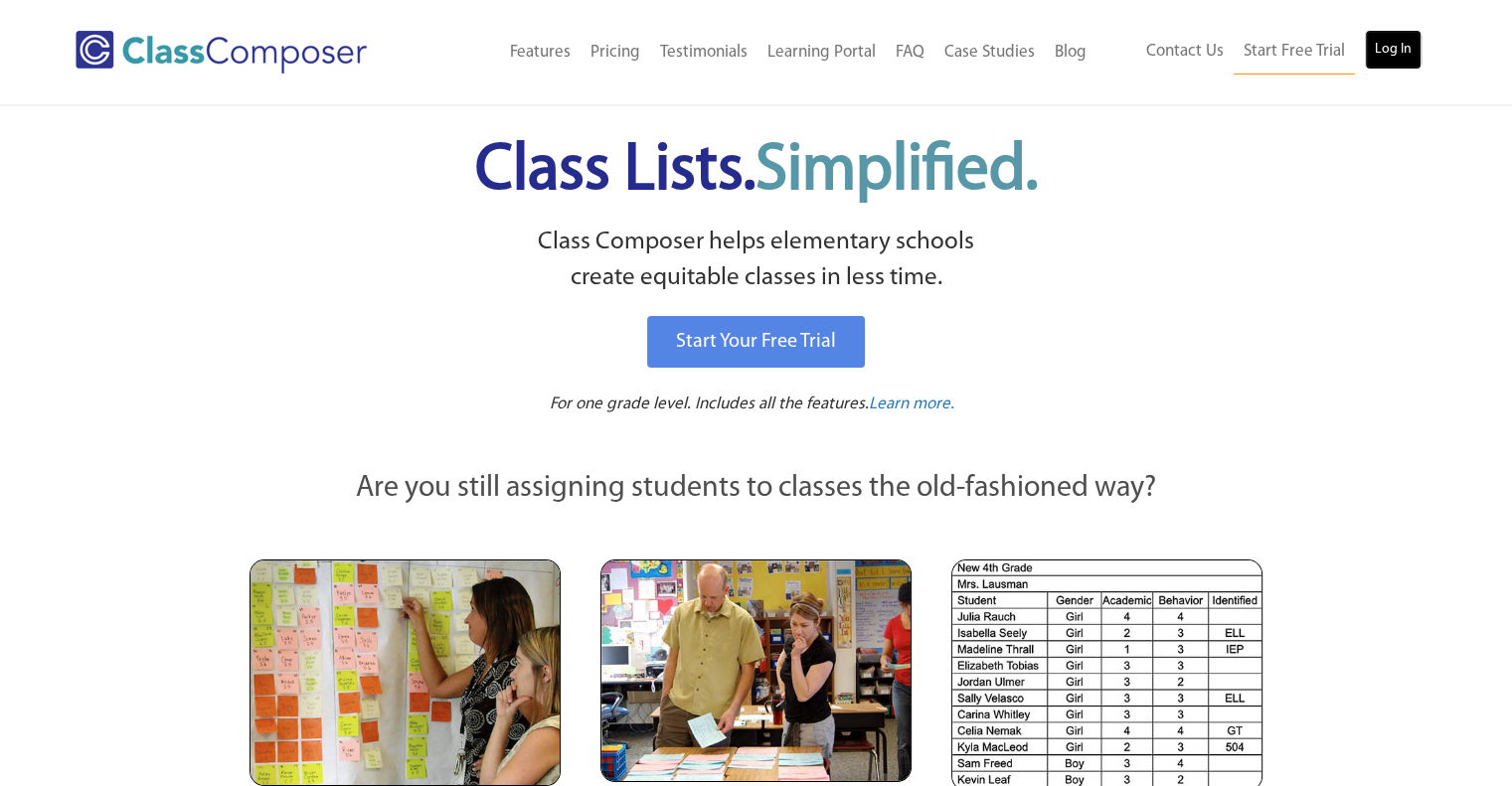 click on "Log In" at bounding box center (1393, 50) 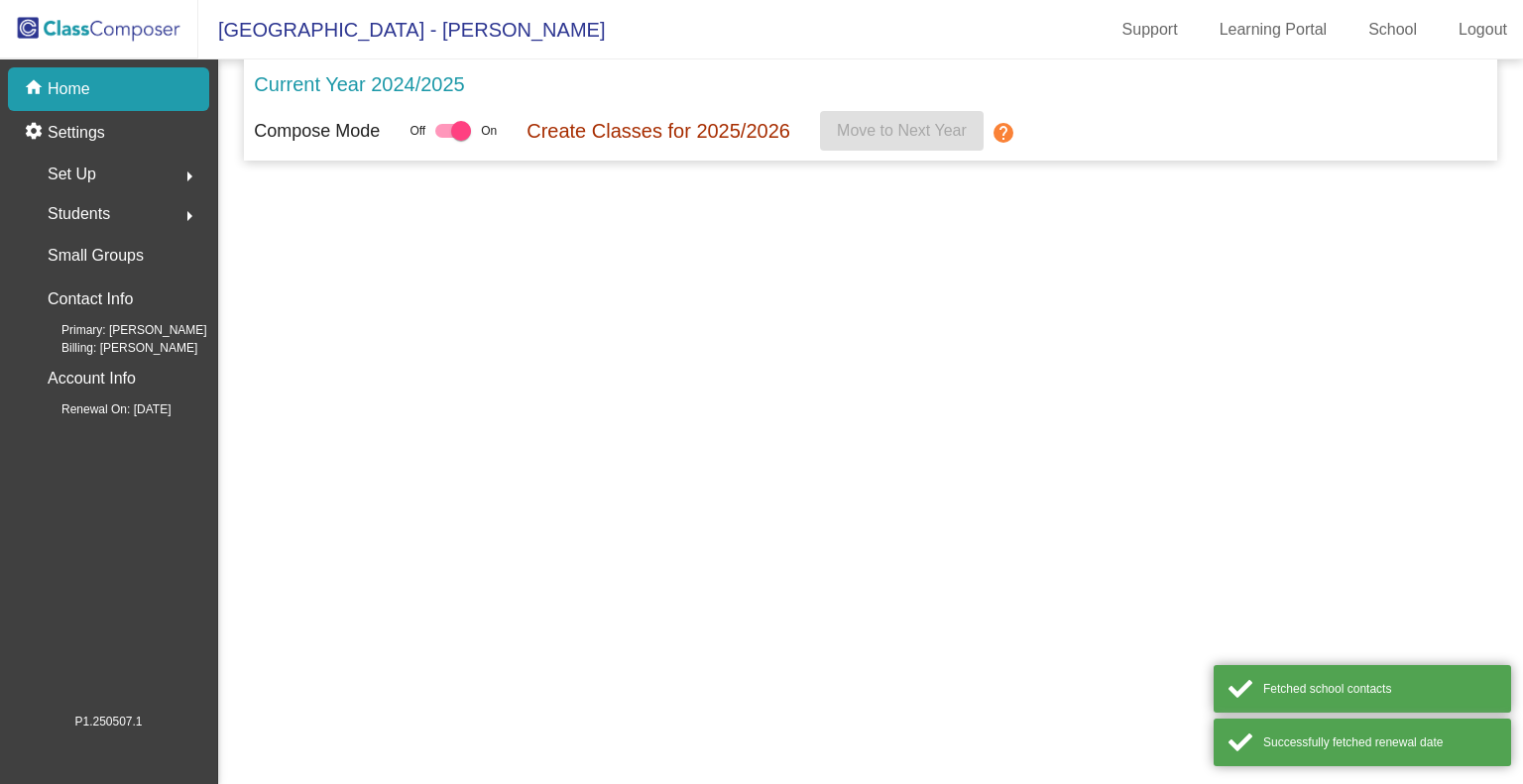 scroll, scrollTop: 0, scrollLeft: 0, axis: both 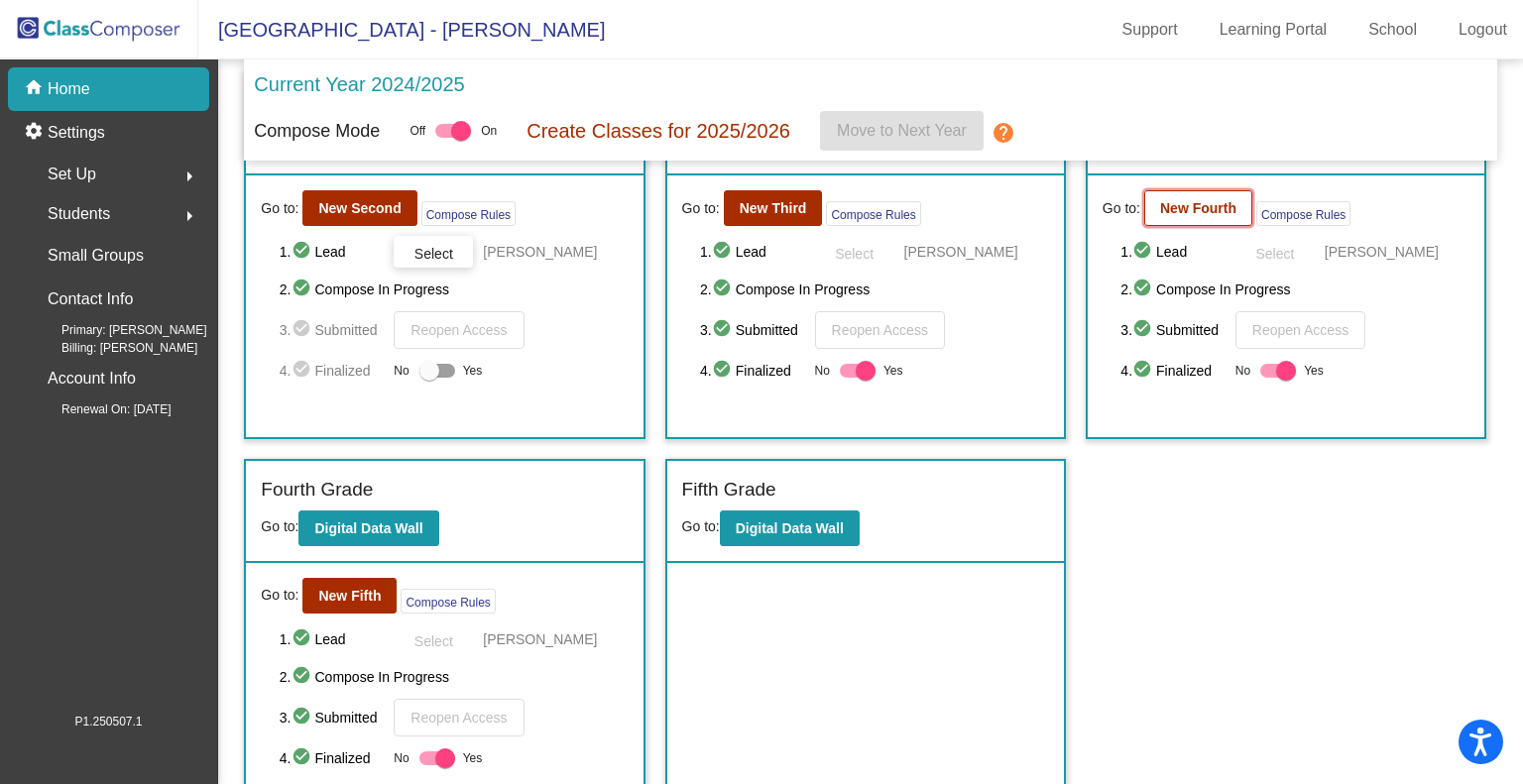 click on "New Fourth" 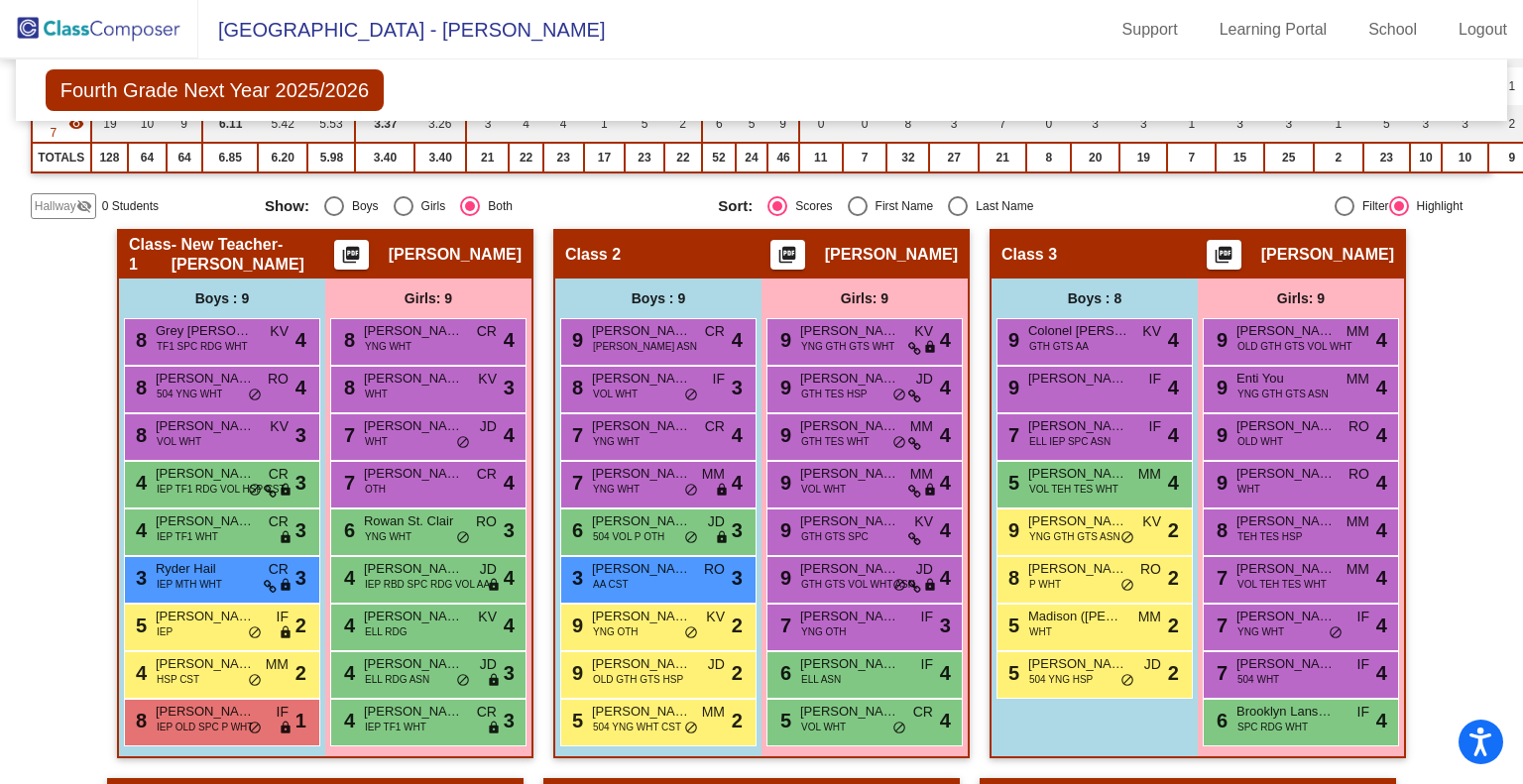 scroll, scrollTop: 607, scrollLeft: 0, axis: vertical 